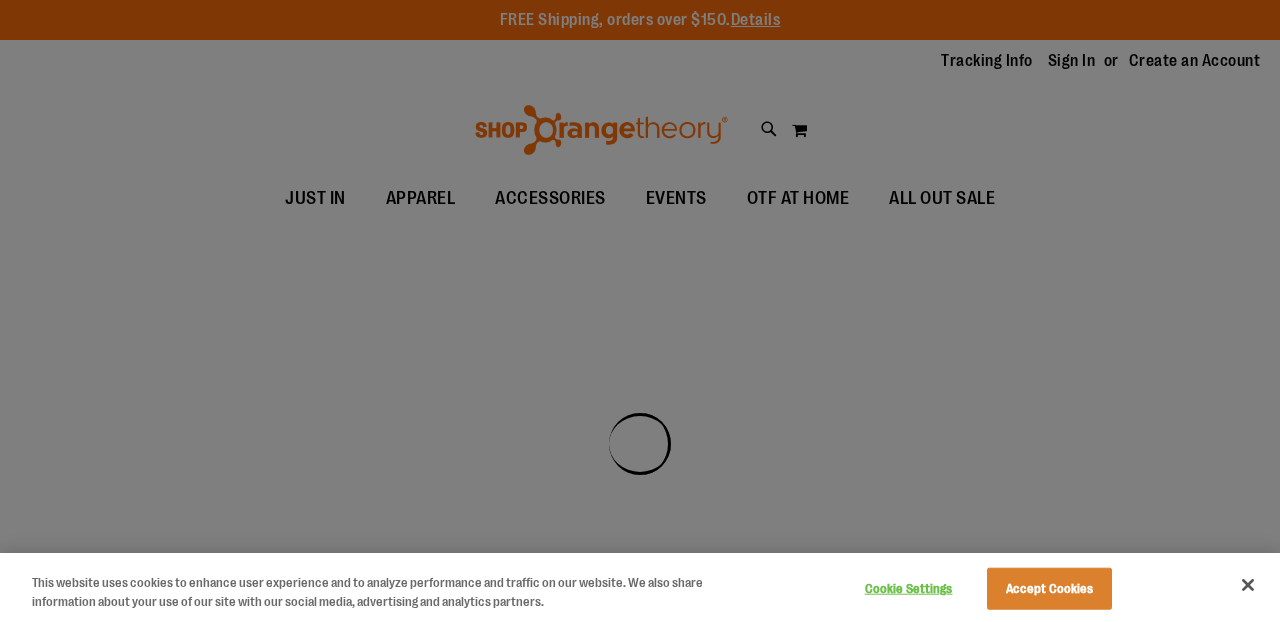 scroll, scrollTop: 0, scrollLeft: 0, axis: both 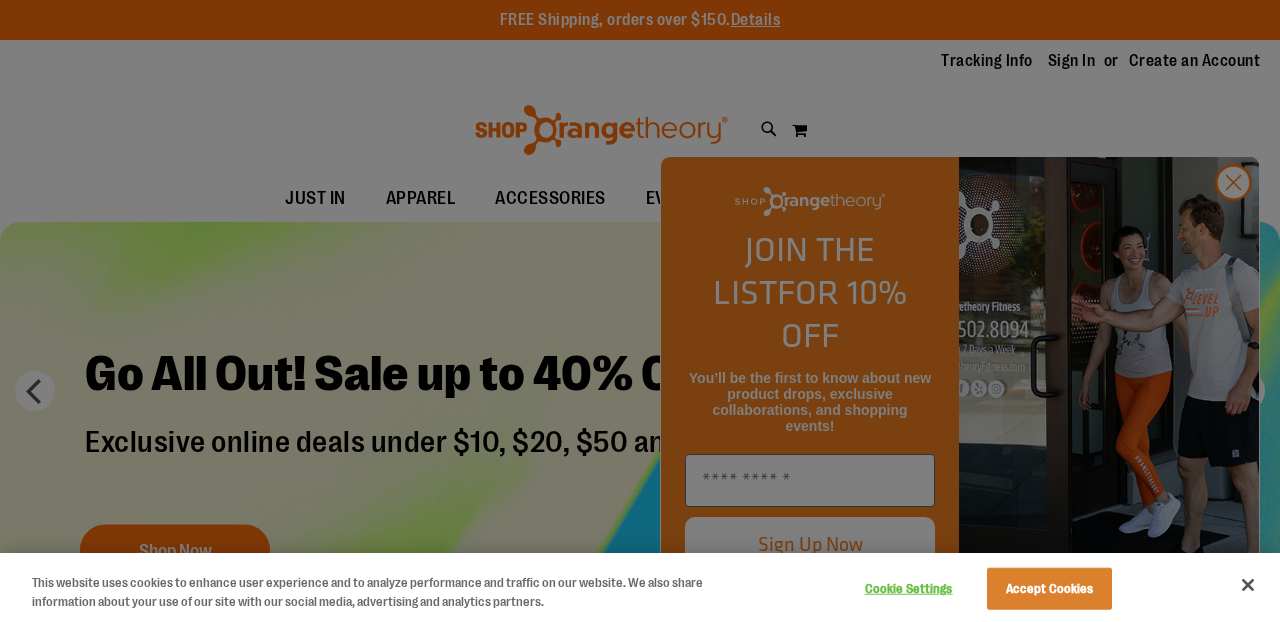 click at bounding box center [640, 311] 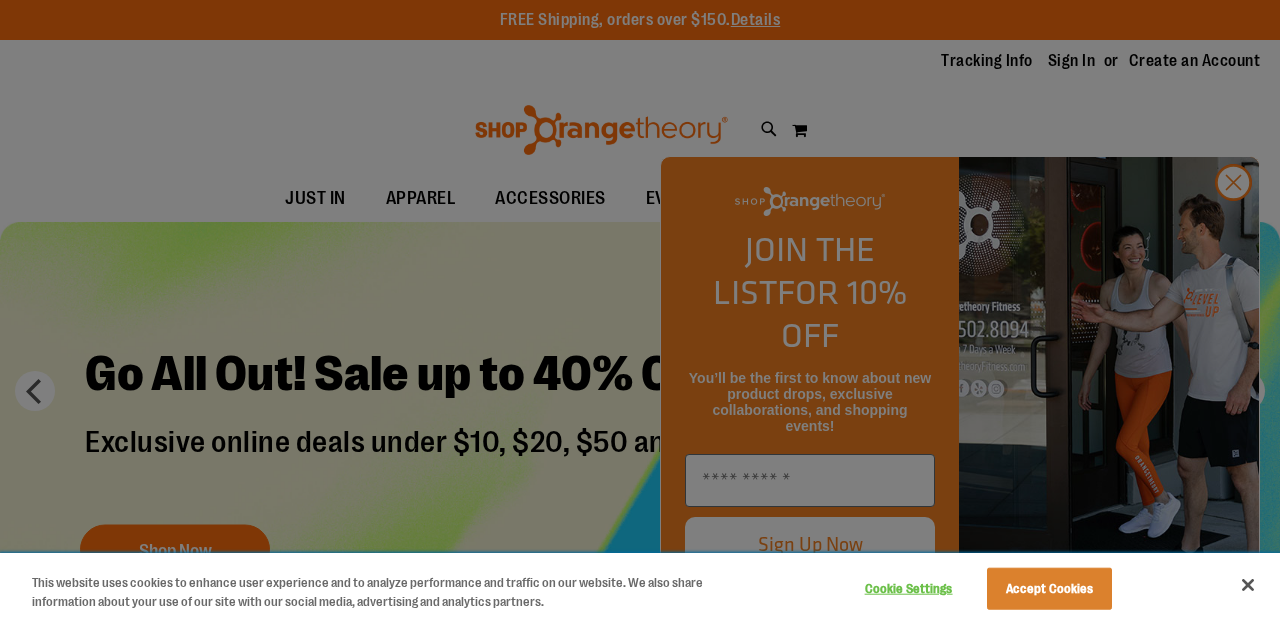 click on "Accept Cookies" at bounding box center [1049, 589] 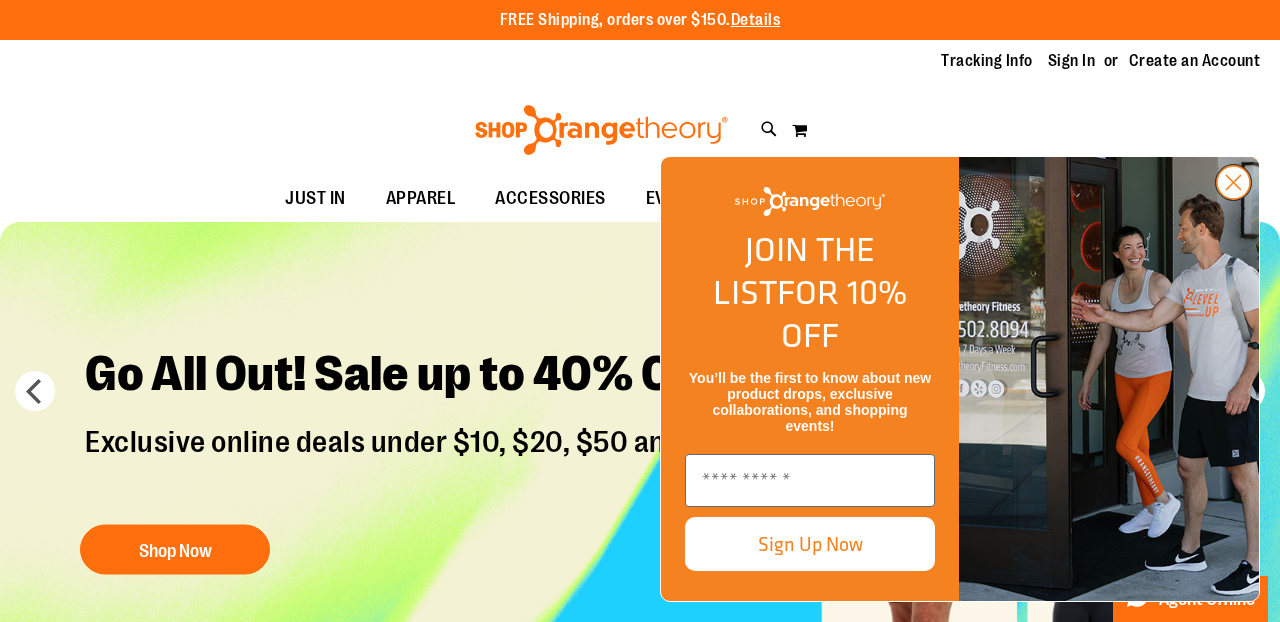 click 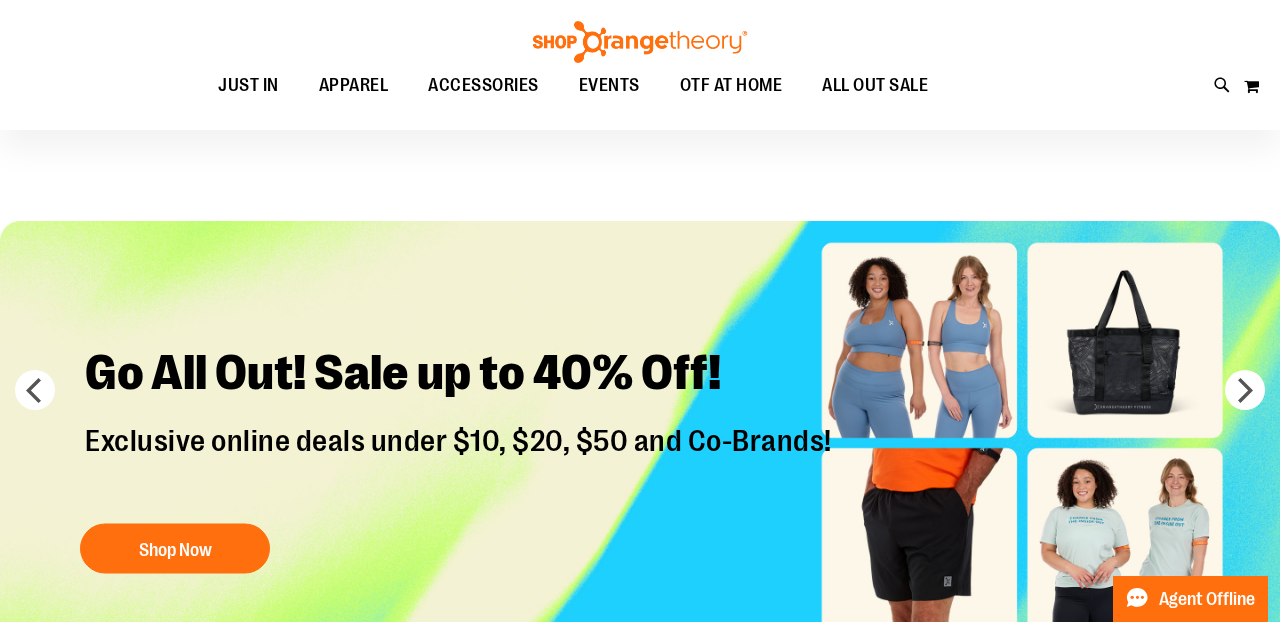scroll, scrollTop: 0, scrollLeft: 0, axis: both 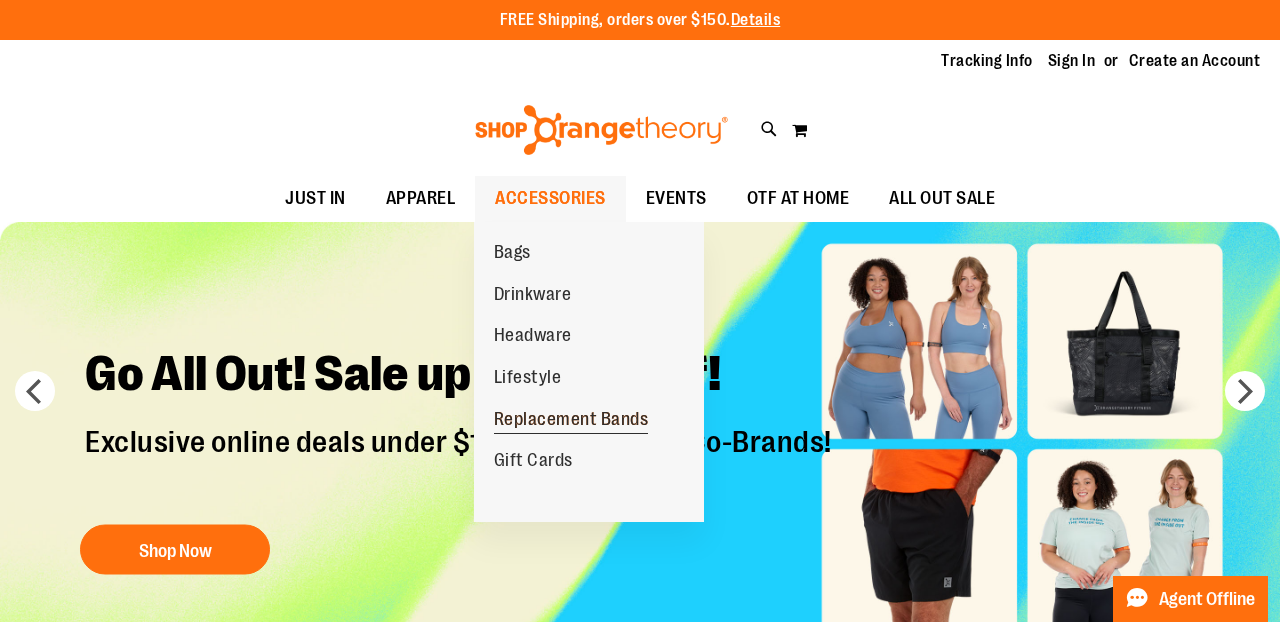 click on "Replacement Bands" at bounding box center (571, 421) 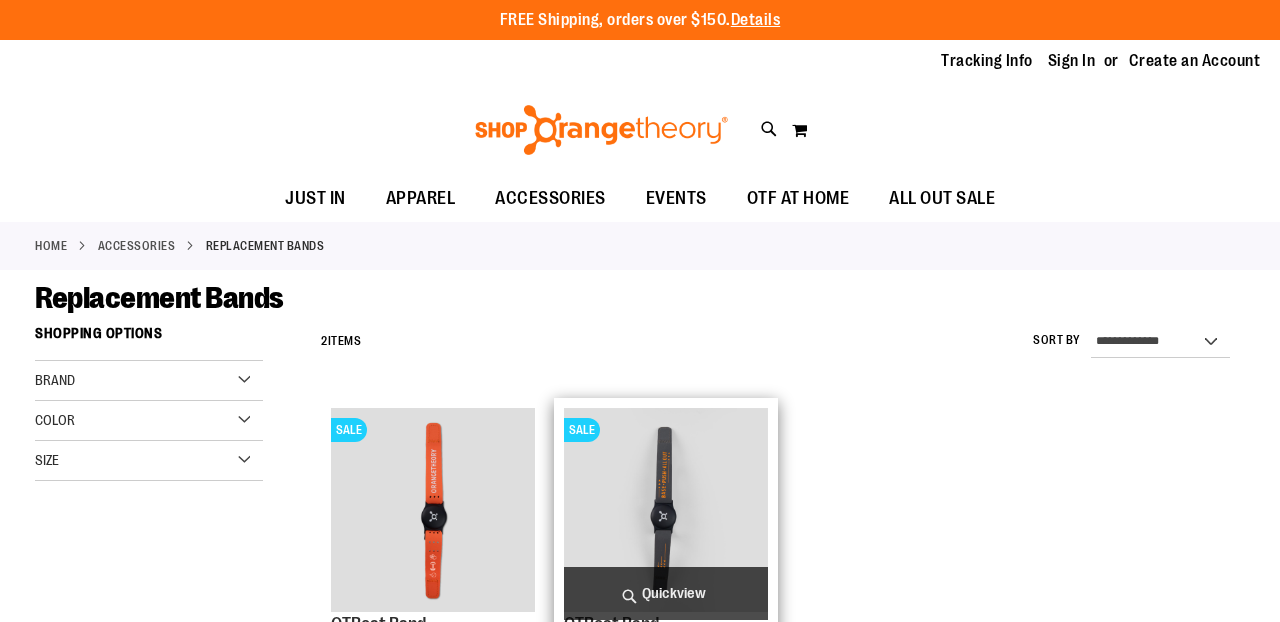 scroll, scrollTop: 236, scrollLeft: 0, axis: vertical 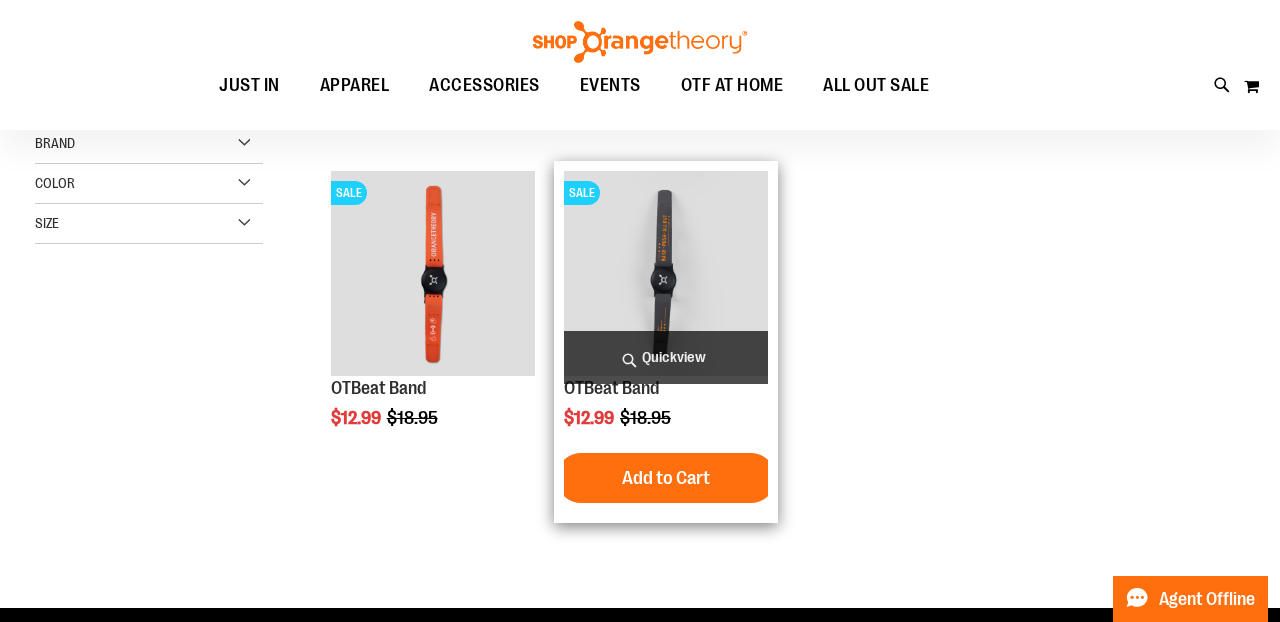 click at bounding box center [666, 273] 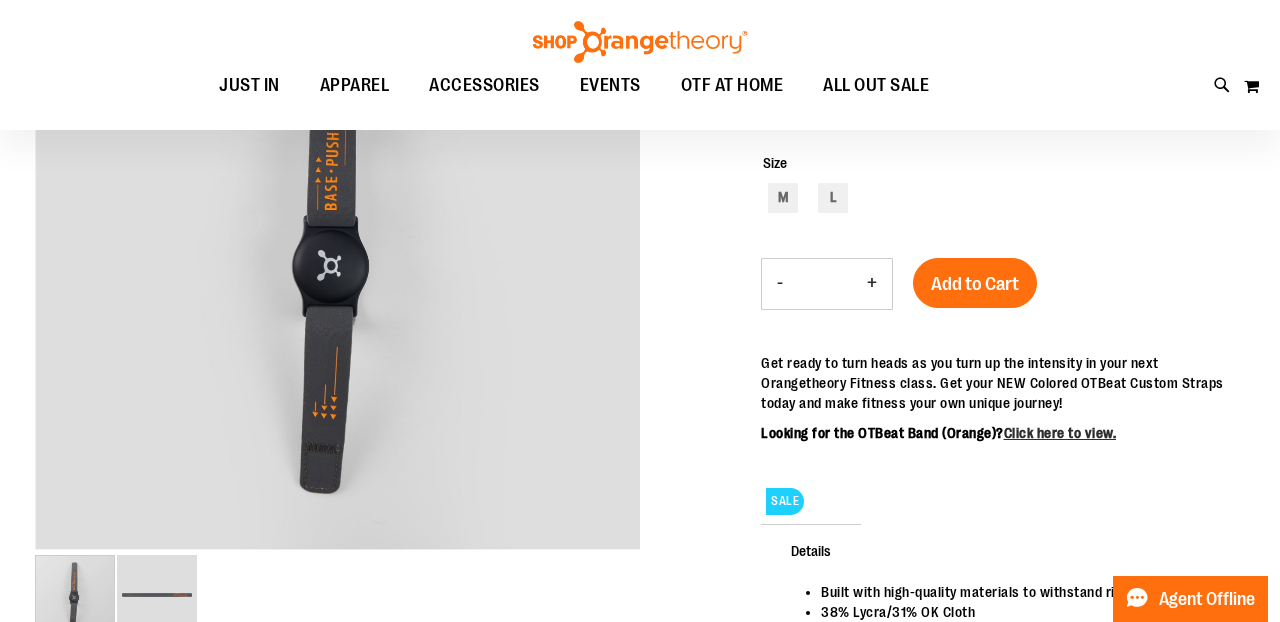 scroll, scrollTop: 122, scrollLeft: 0, axis: vertical 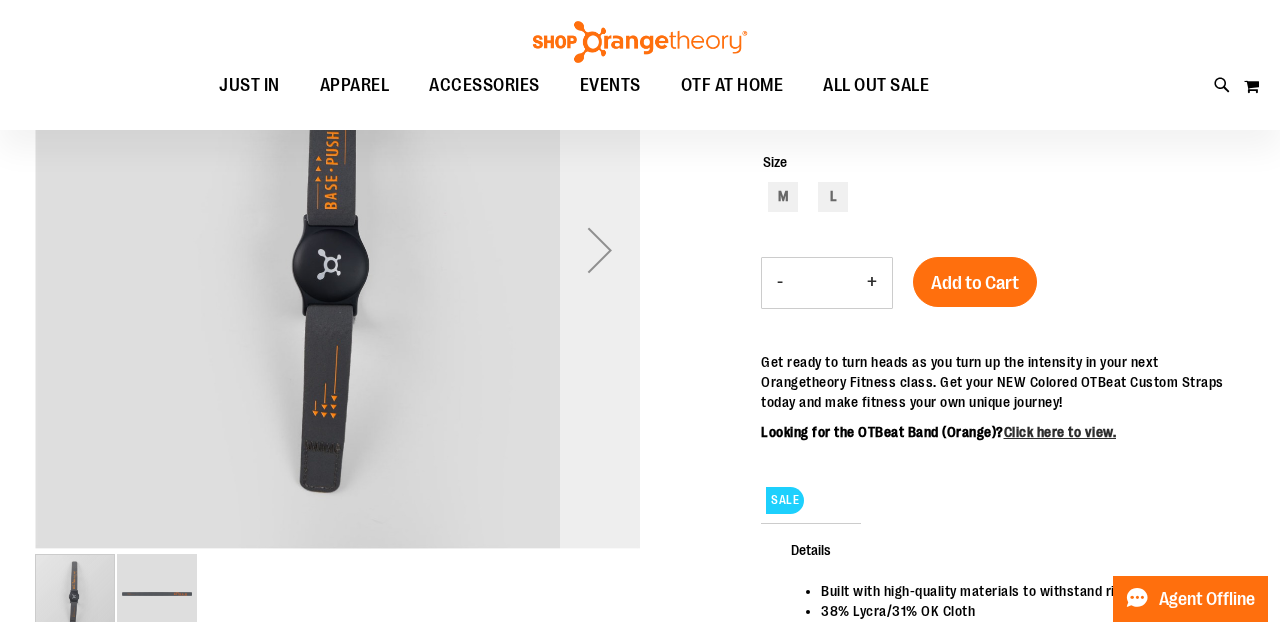 click at bounding box center [600, 250] 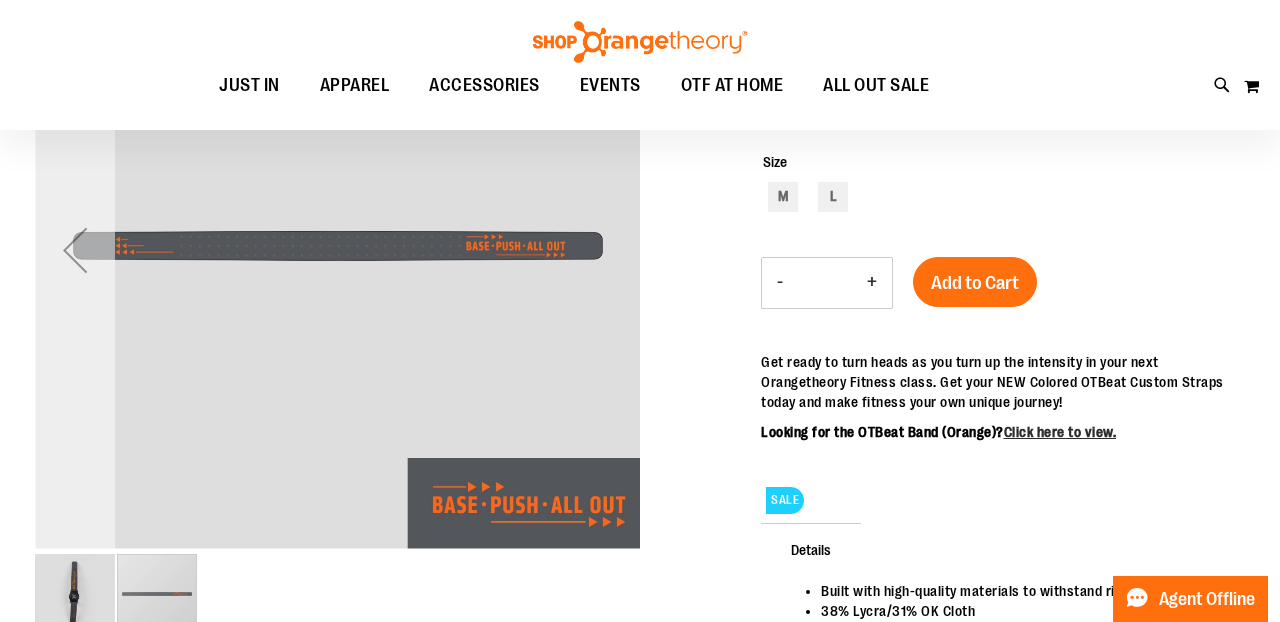 click at bounding box center [75, 250] 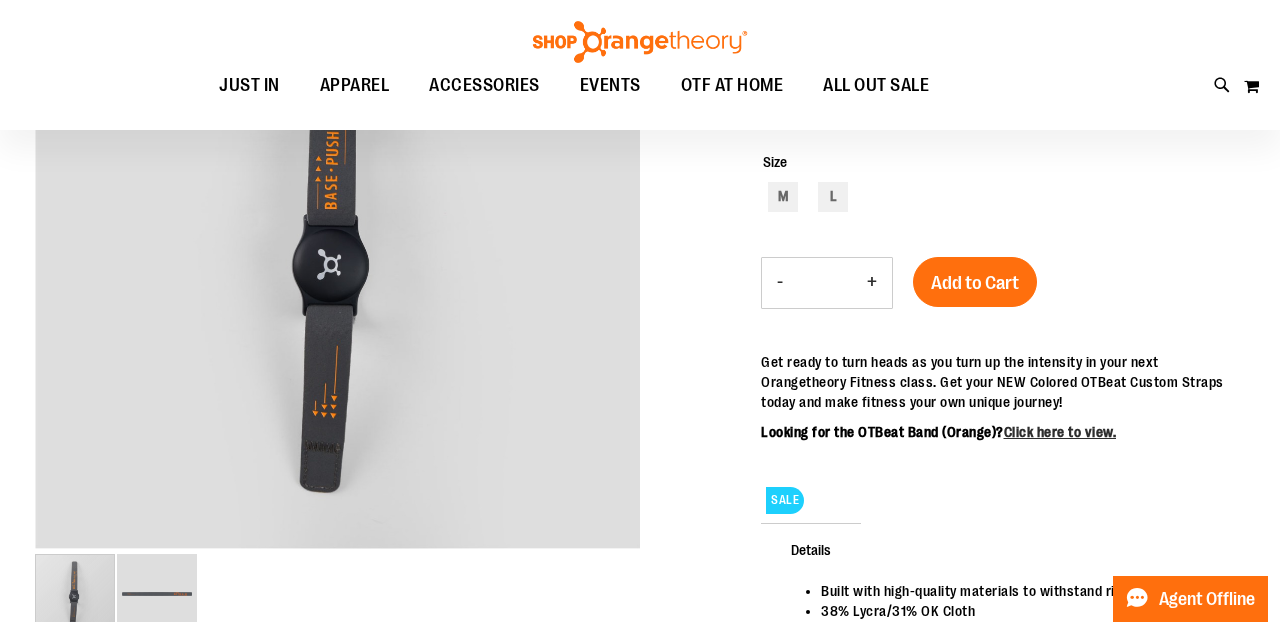 click on "+" at bounding box center [872, 283] 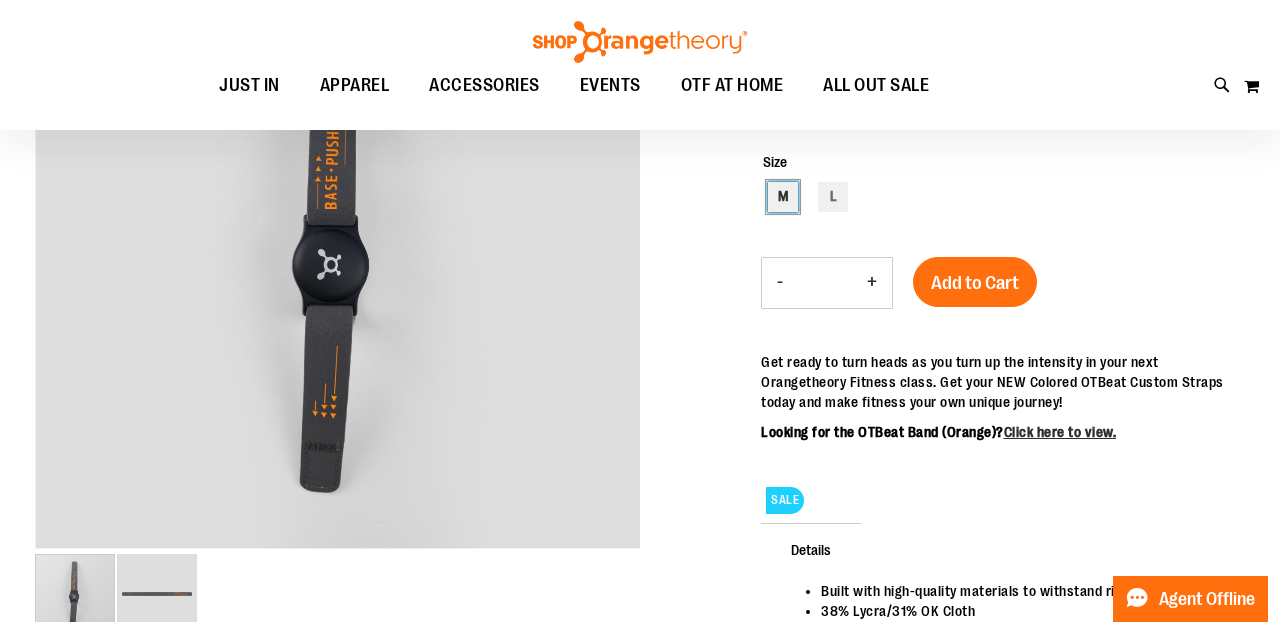 click on "M" at bounding box center (783, 197) 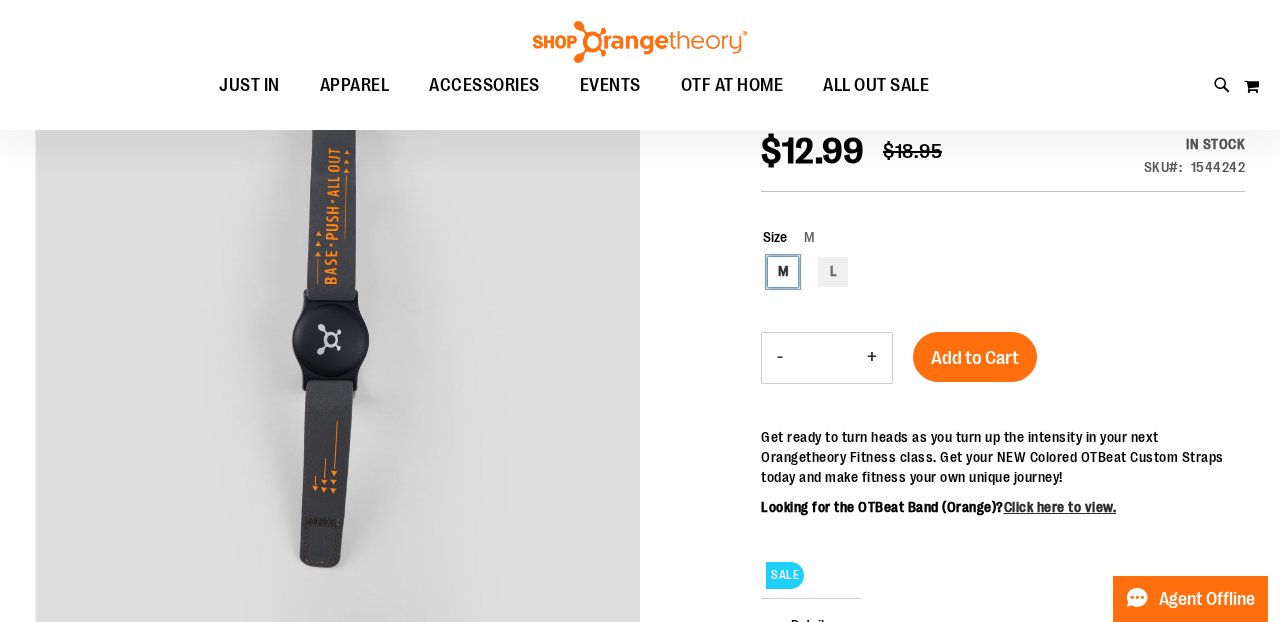 scroll, scrollTop: 47, scrollLeft: 0, axis: vertical 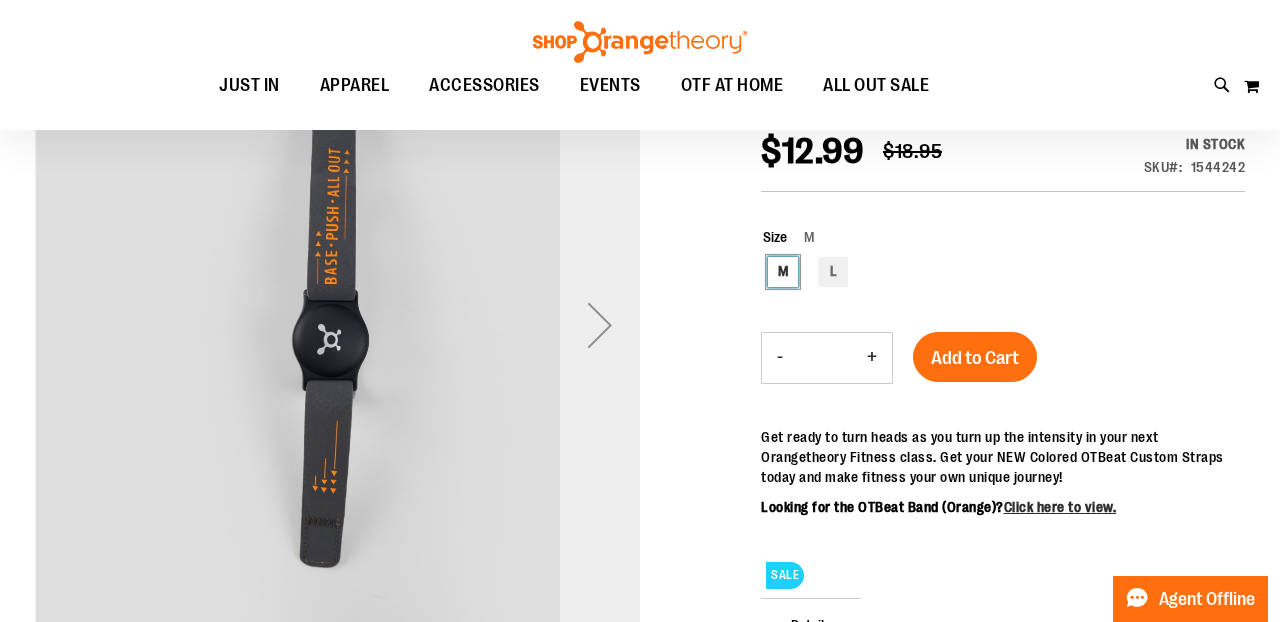 click at bounding box center [600, 325] 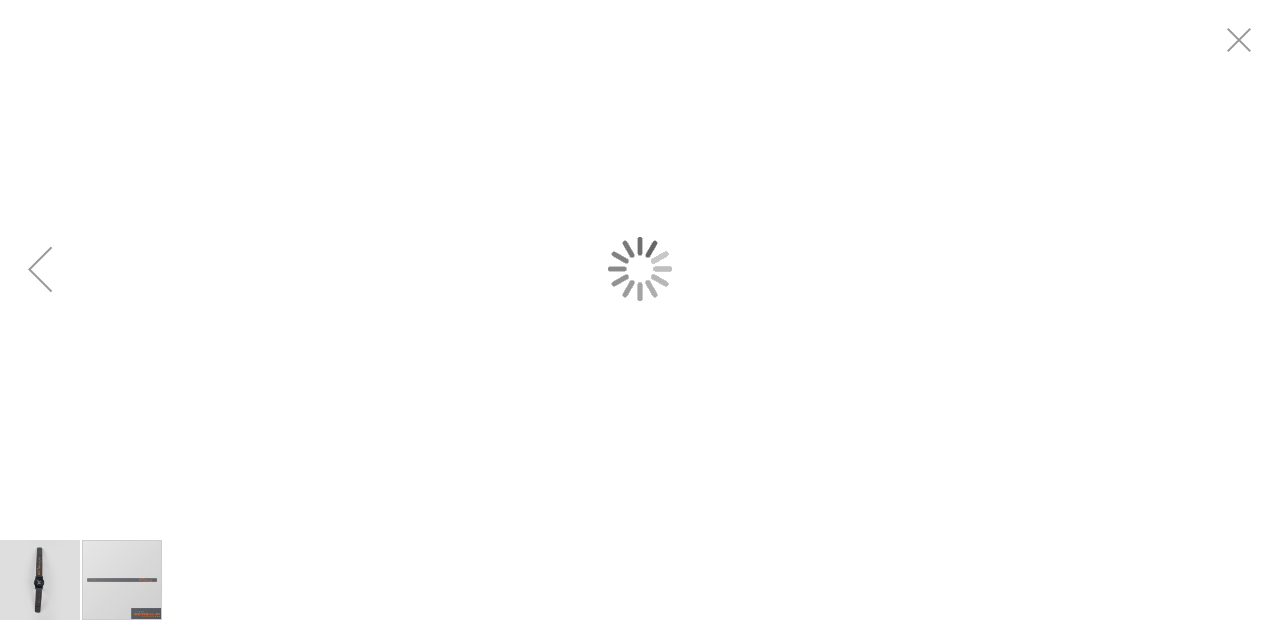 scroll, scrollTop: 0, scrollLeft: 0, axis: both 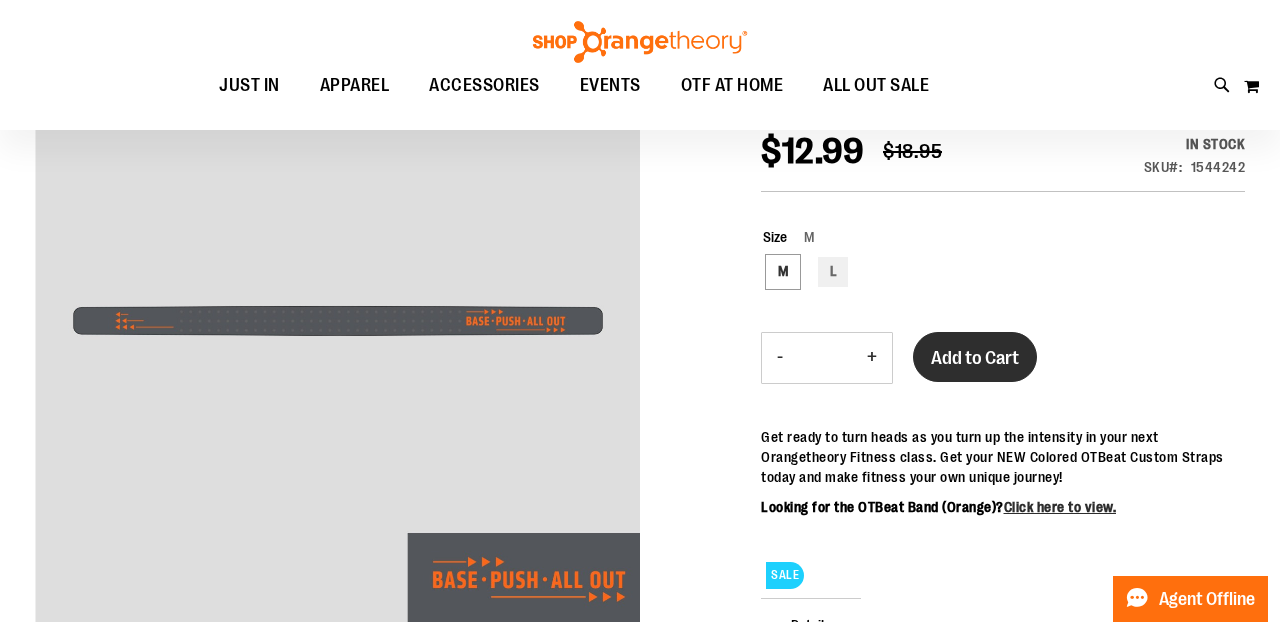 click on "Add to Cart" at bounding box center [975, 358] 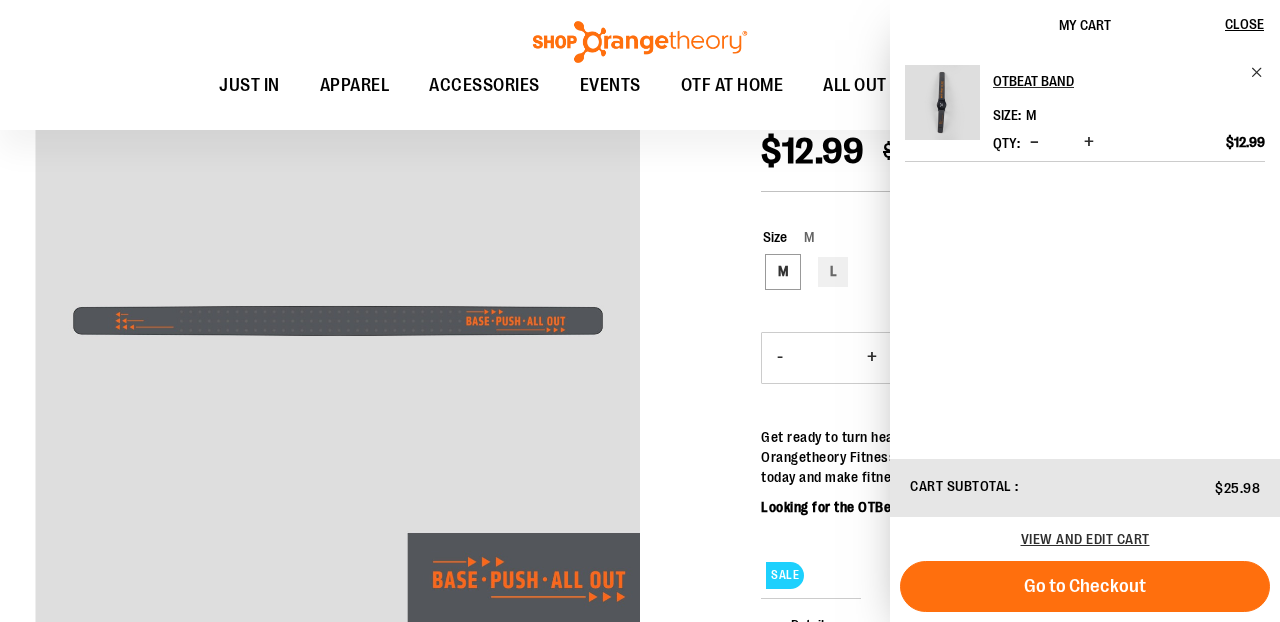 click at bounding box center (640, 479) 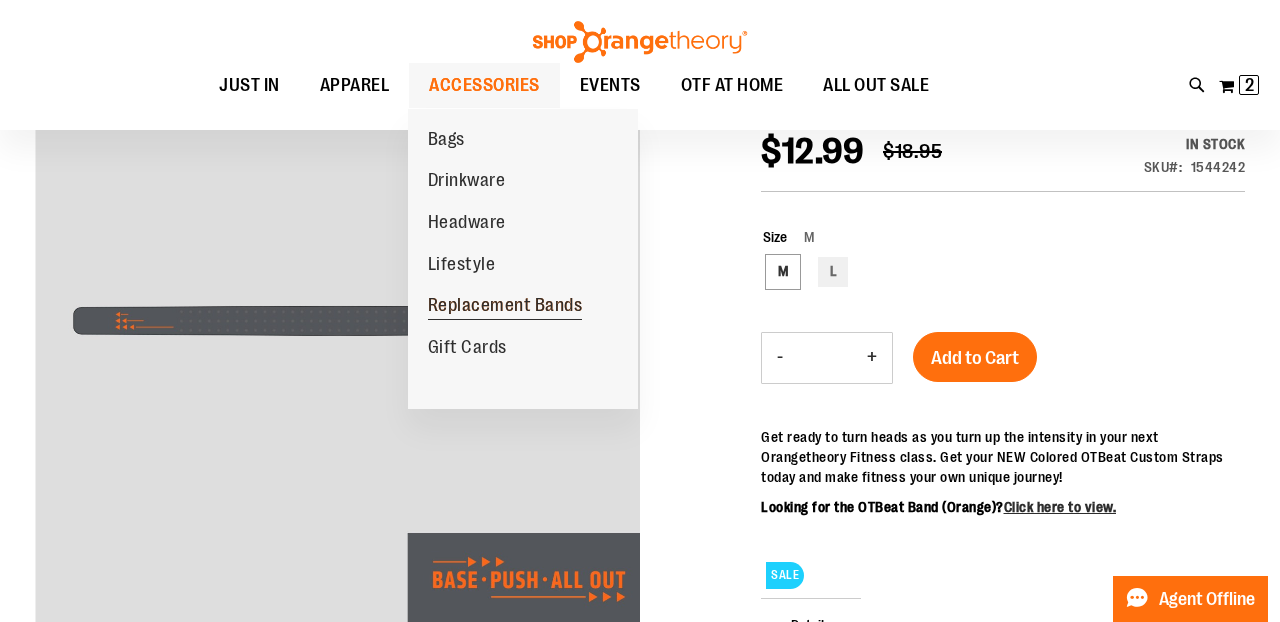 click on "Replacement Bands" at bounding box center [505, 307] 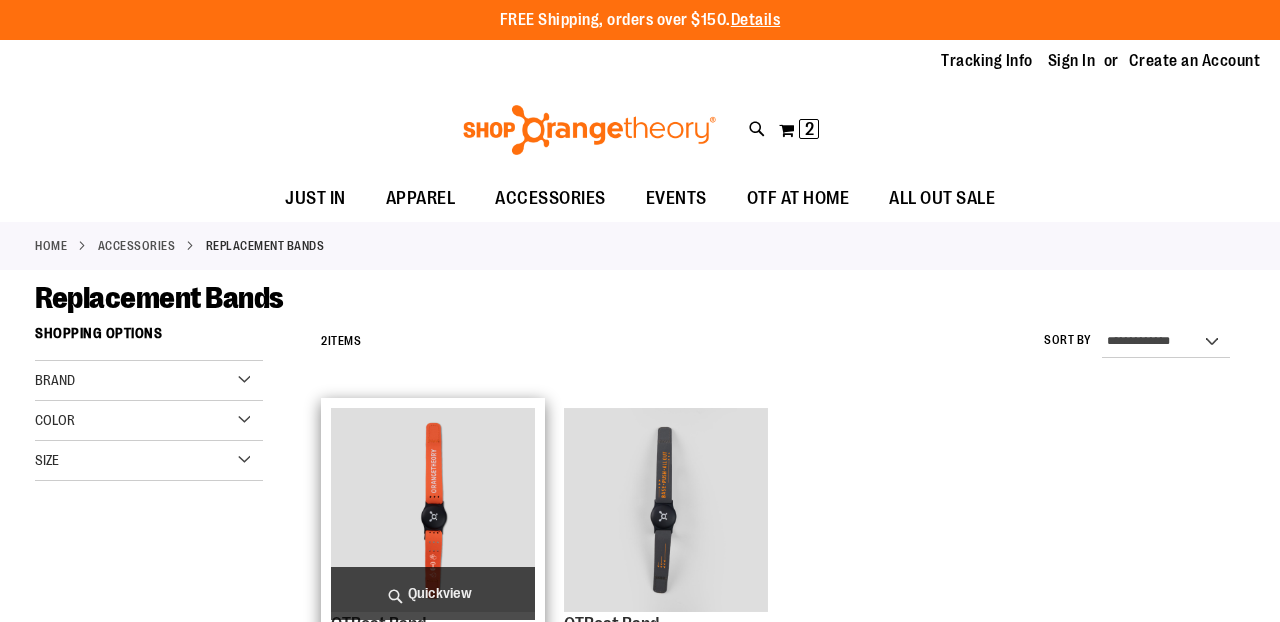 scroll, scrollTop: 0, scrollLeft: 0, axis: both 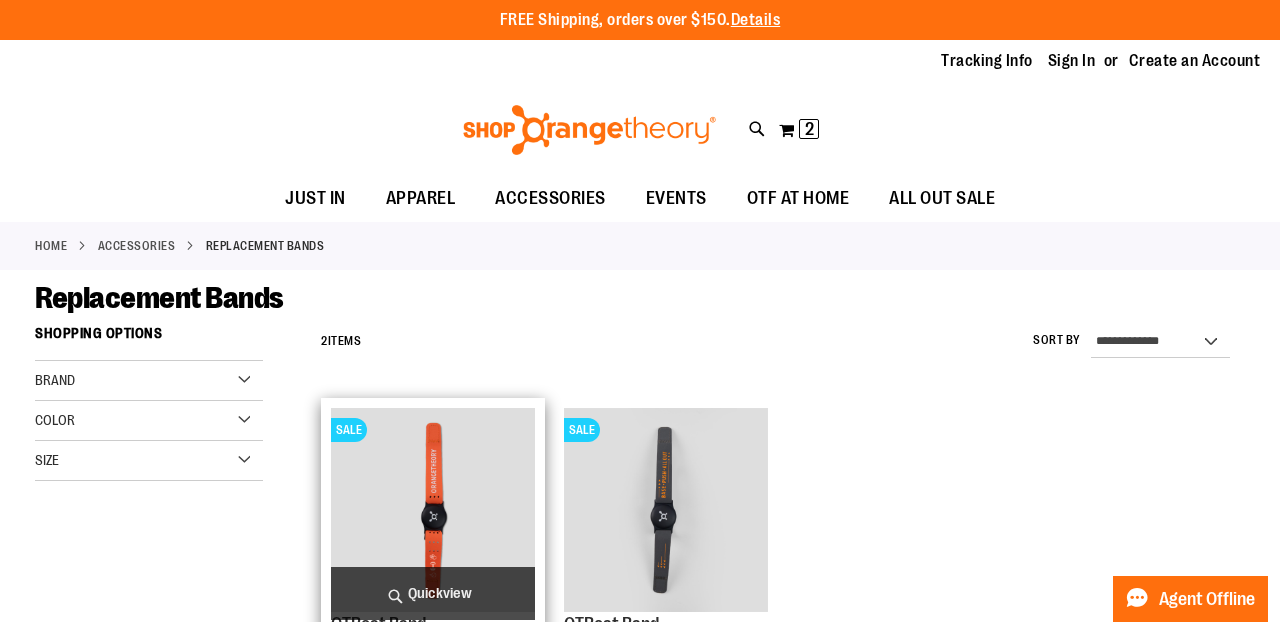 click at bounding box center (433, 510) 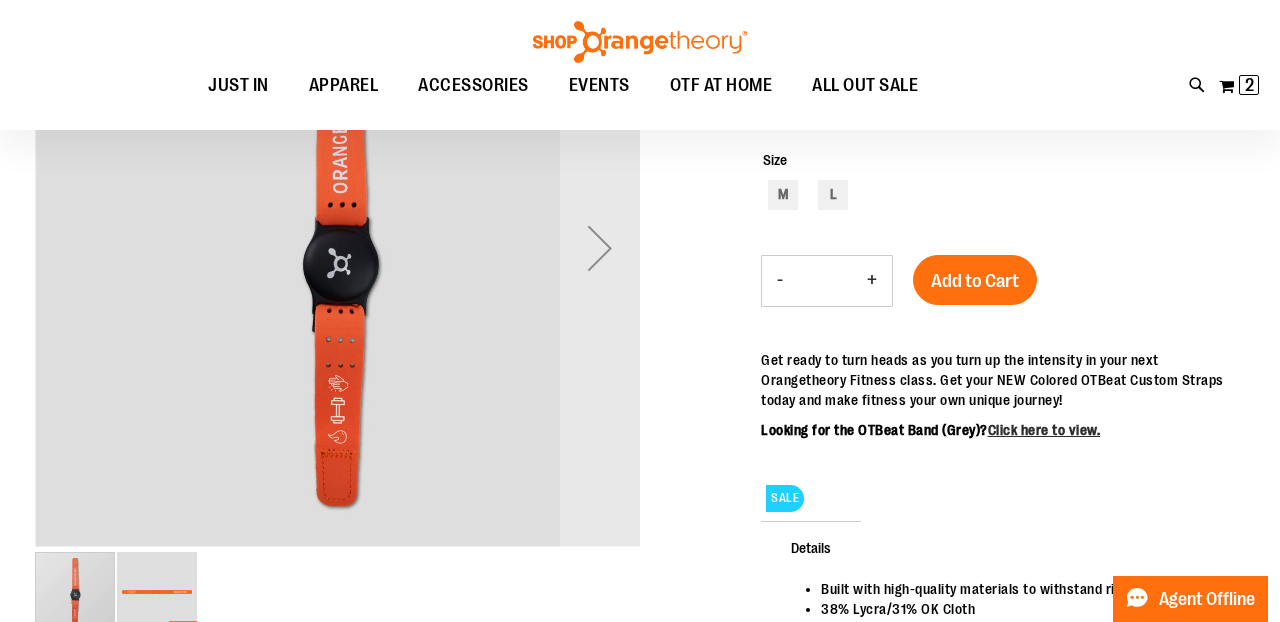 scroll, scrollTop: 120, scrollLeft: 0, axis: vertical 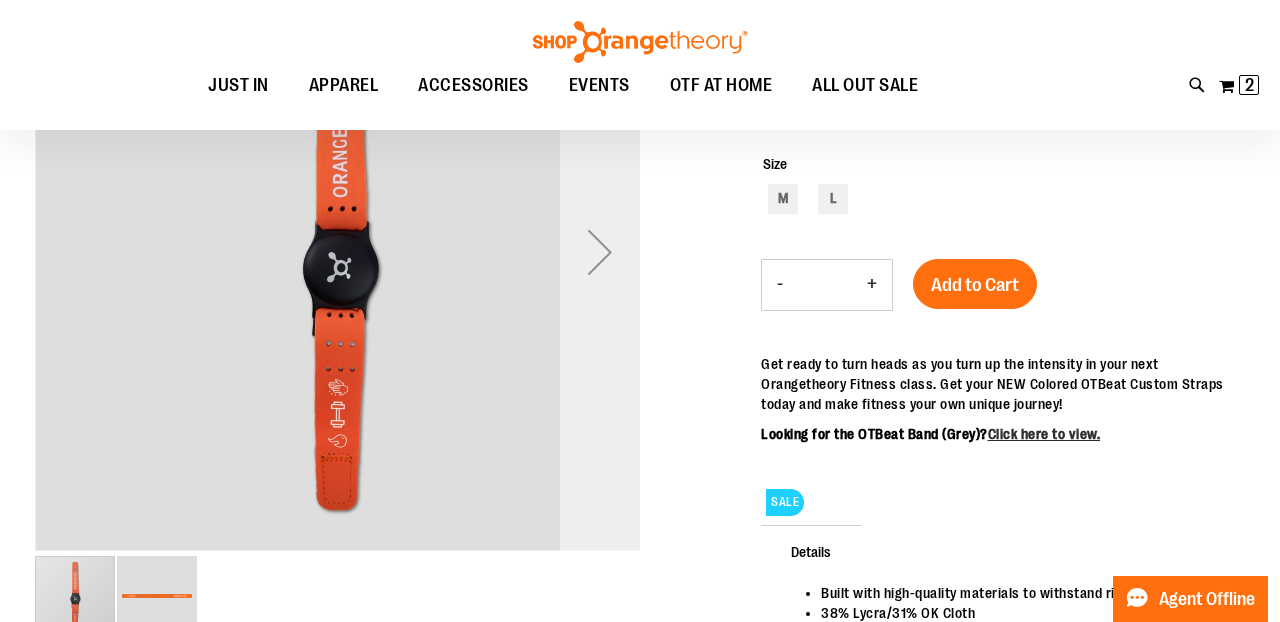 click at bounding box center [600, 252] 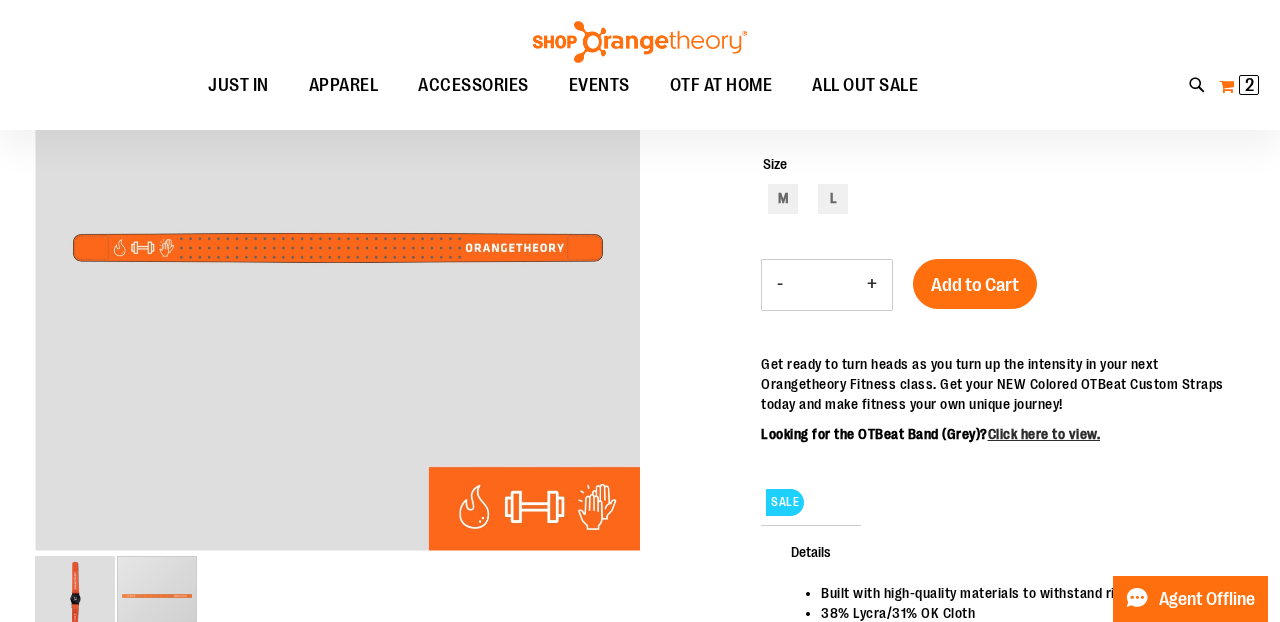 click on "2" at bounding box center [1249, 85] 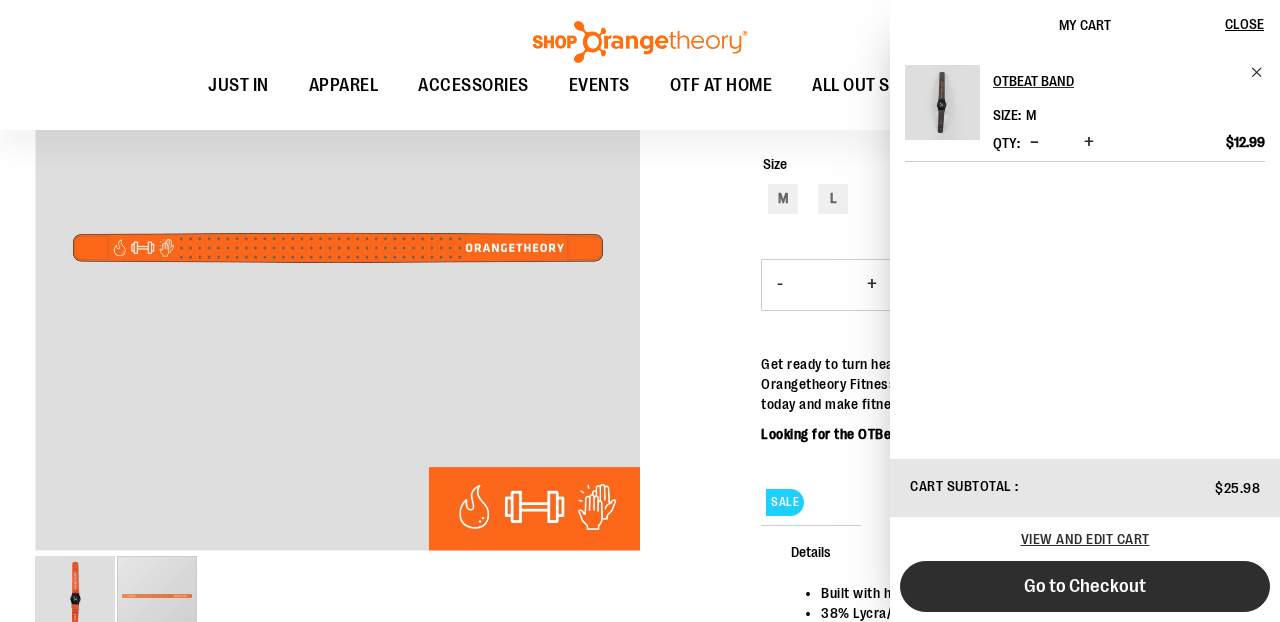 click on "Go to Checkout" at bounding box center [1085, 586] 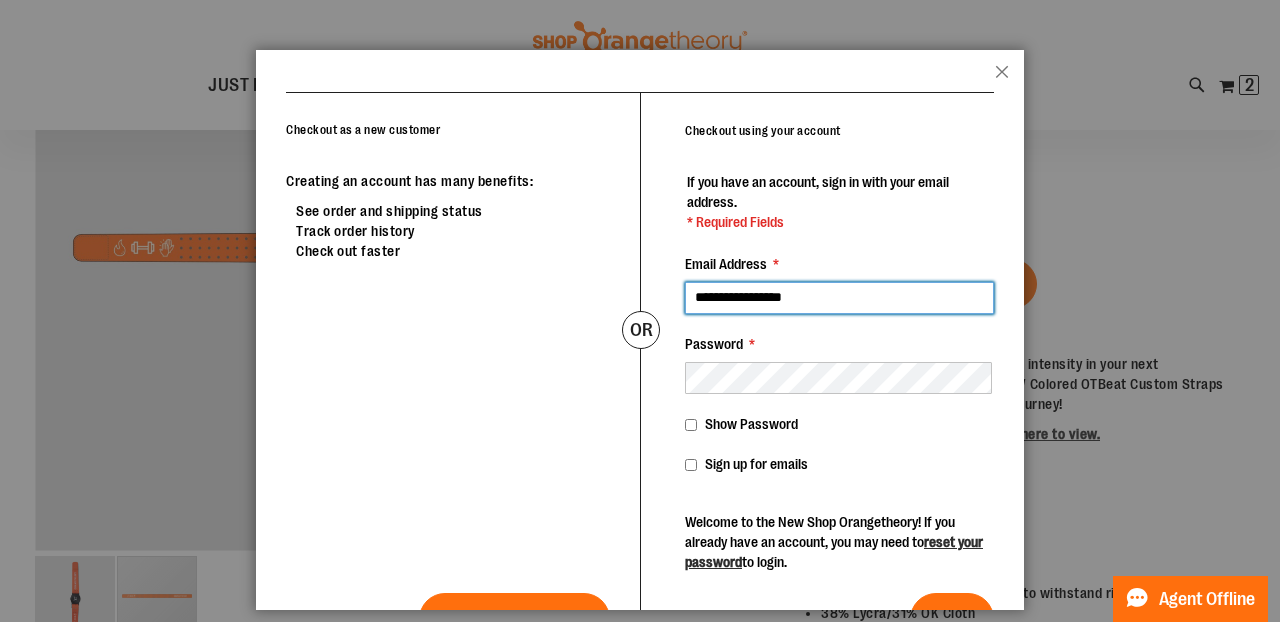 type on "**********" 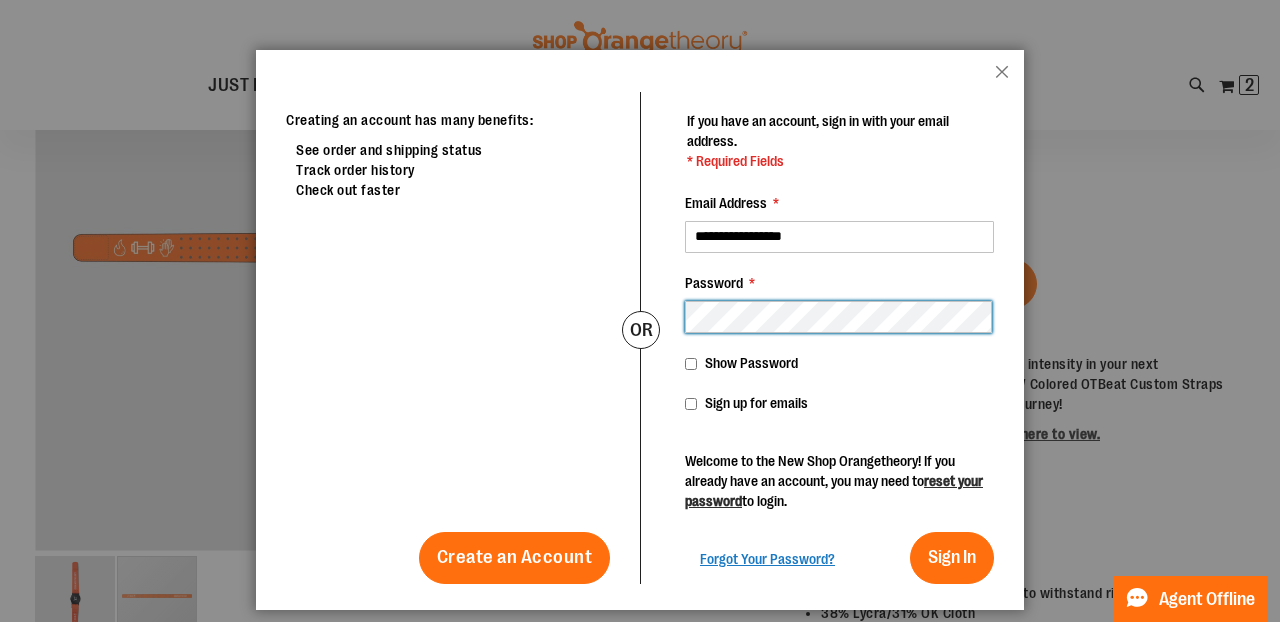 scroll, scrollTop: 60, scrollLeft: 0, axis: vertical 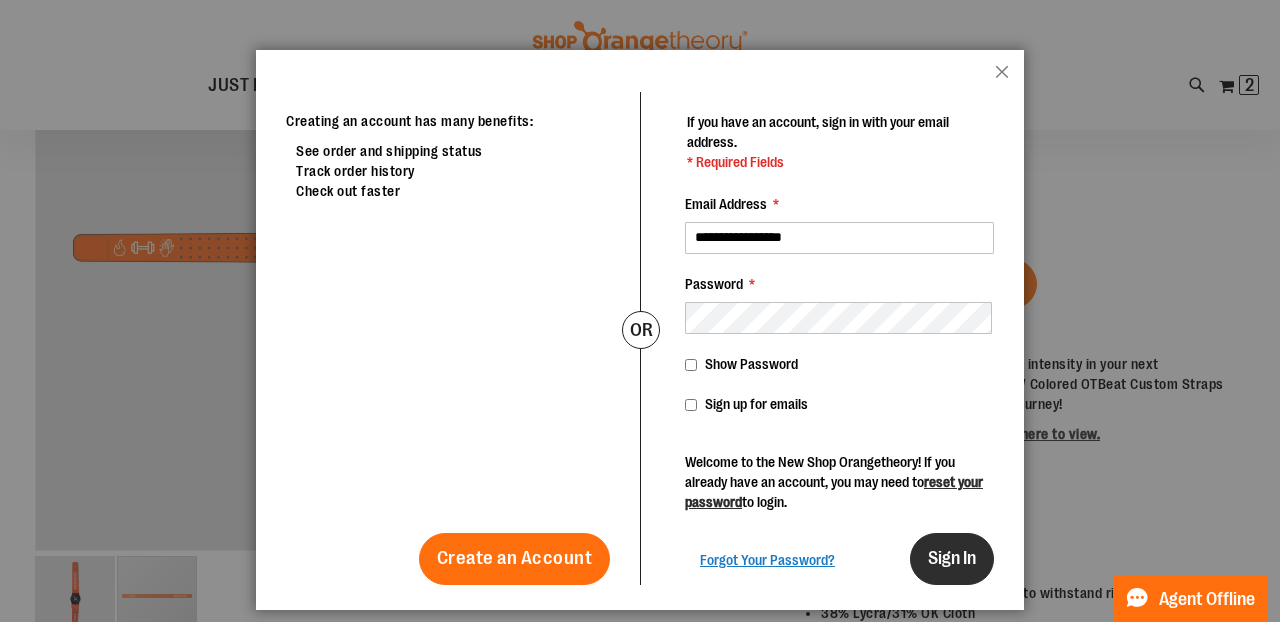 click on "Sign In" at bounding box center (952, 558) 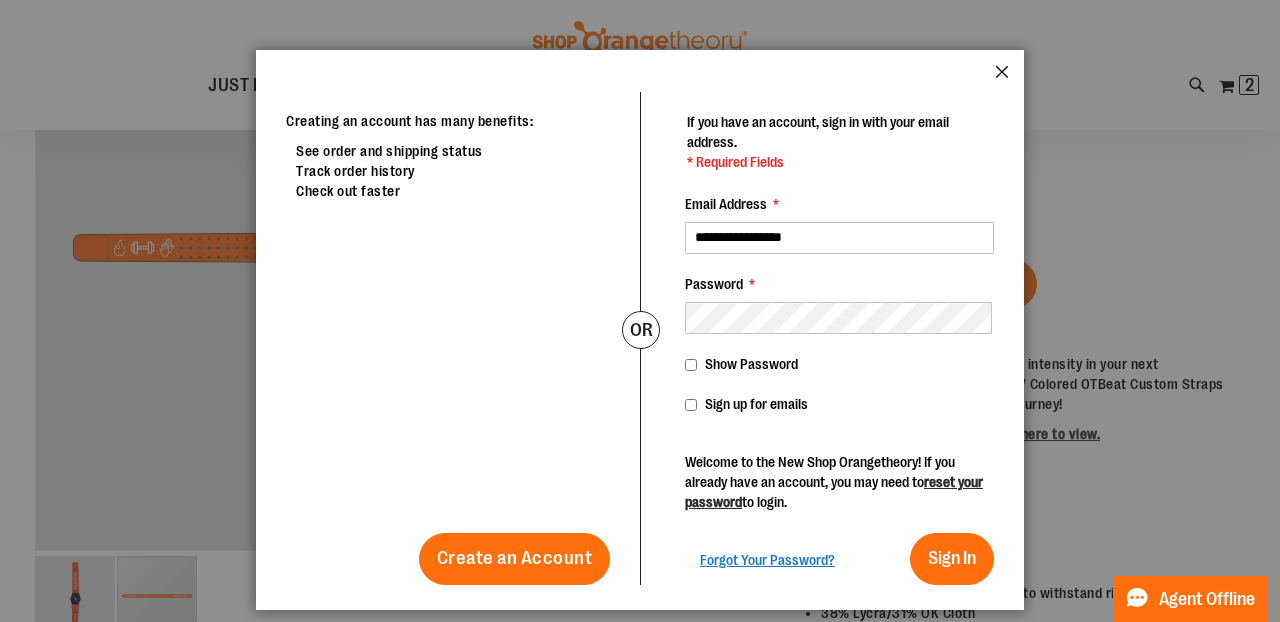 click on "Close" at bounding box center (1002, 78) 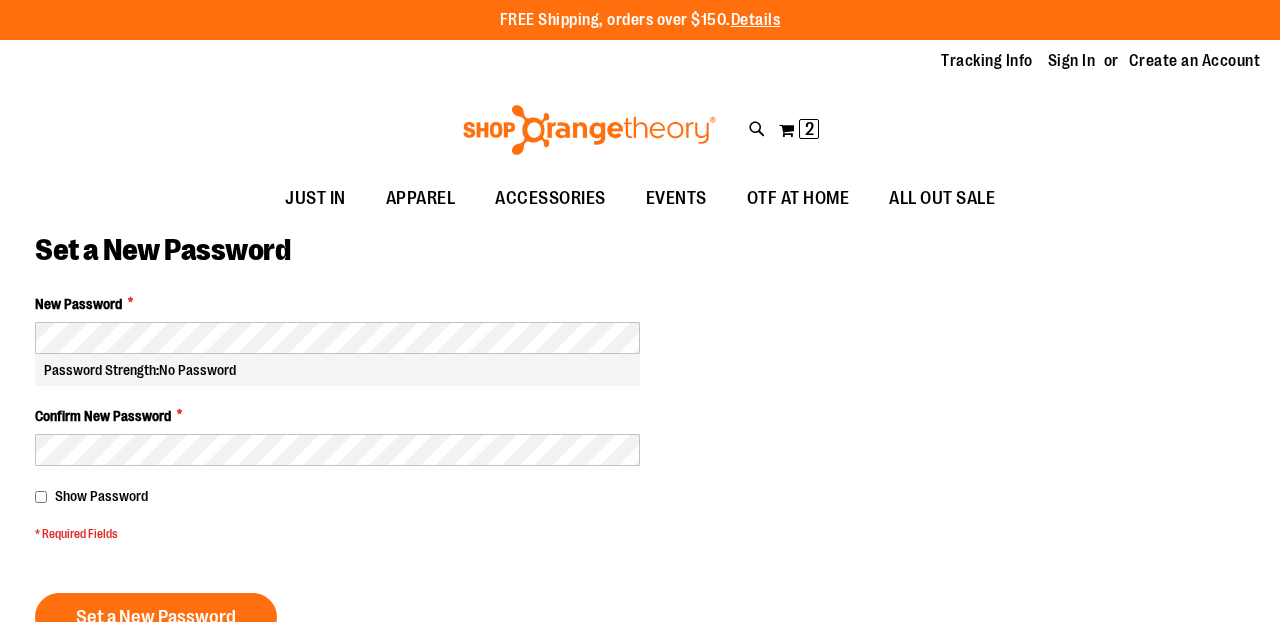 scroll, scrollTop: 0, scrollLeft: 0, axis: both 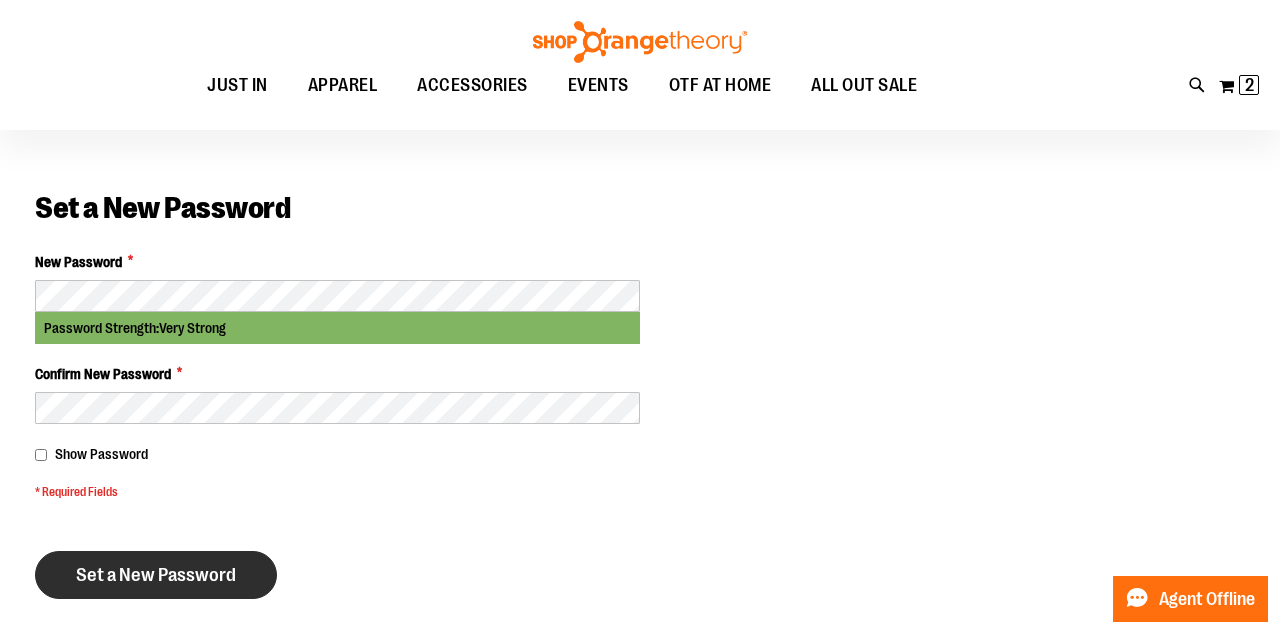 click on "Set a New Password" at bounding box center (156, 575) 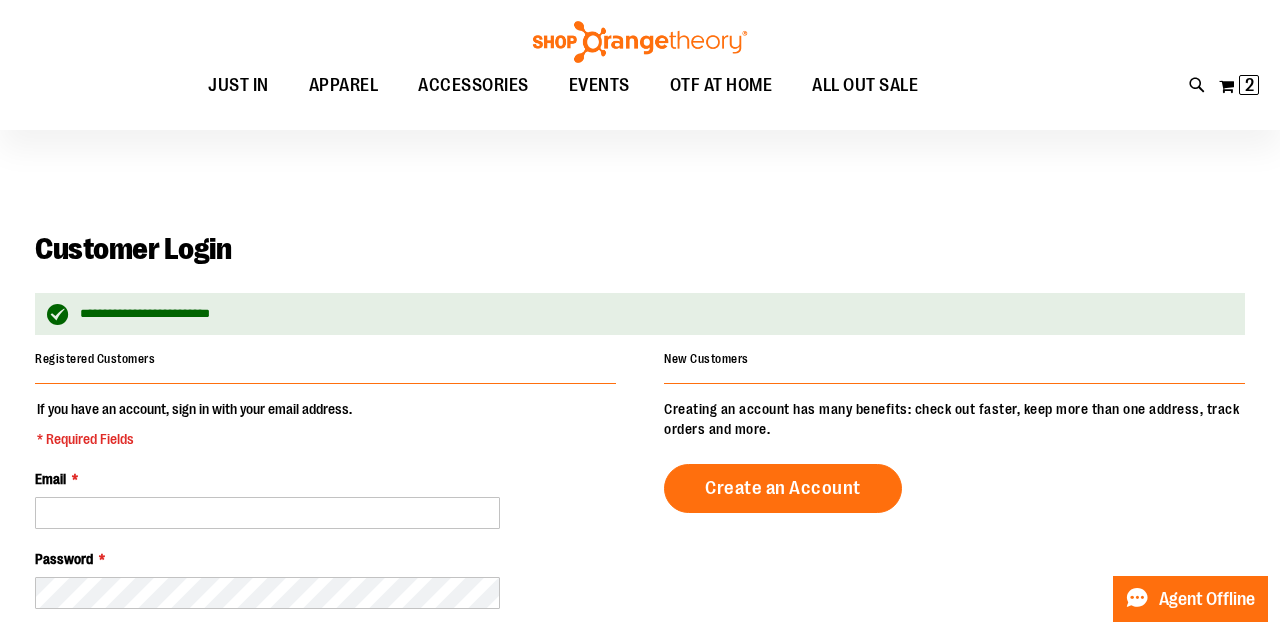 scroll, scrollTop: 148, scrollLeft: 0, axis: vertical 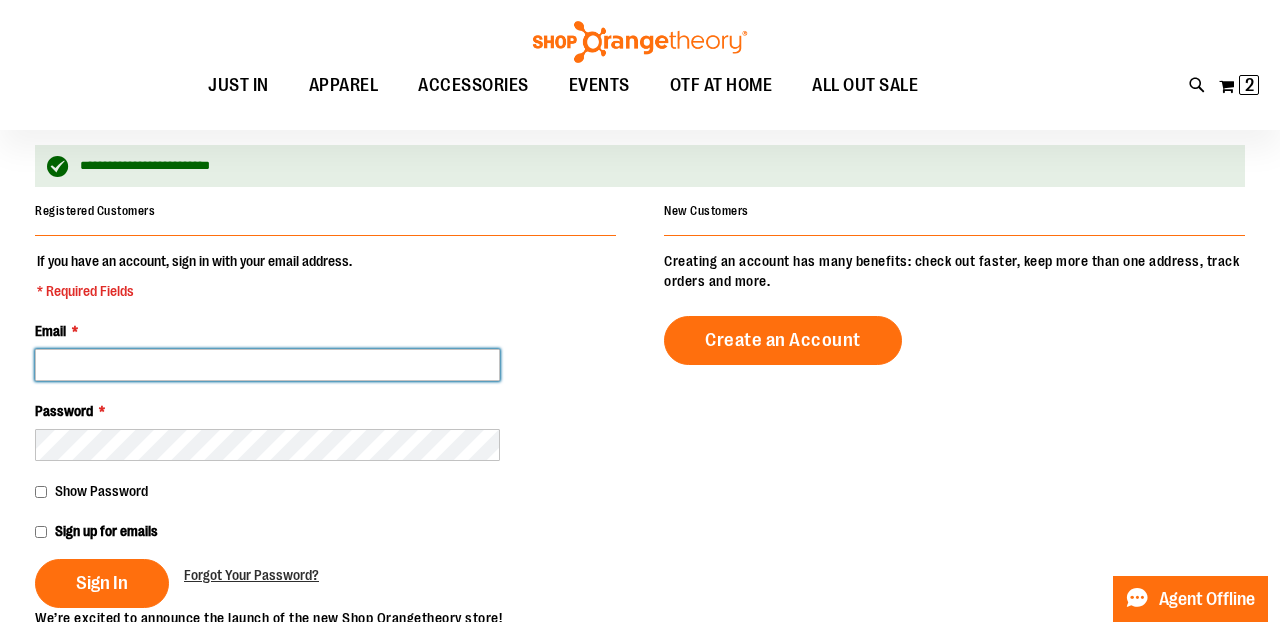 click on "Email *" at bounding box center [267, 365] 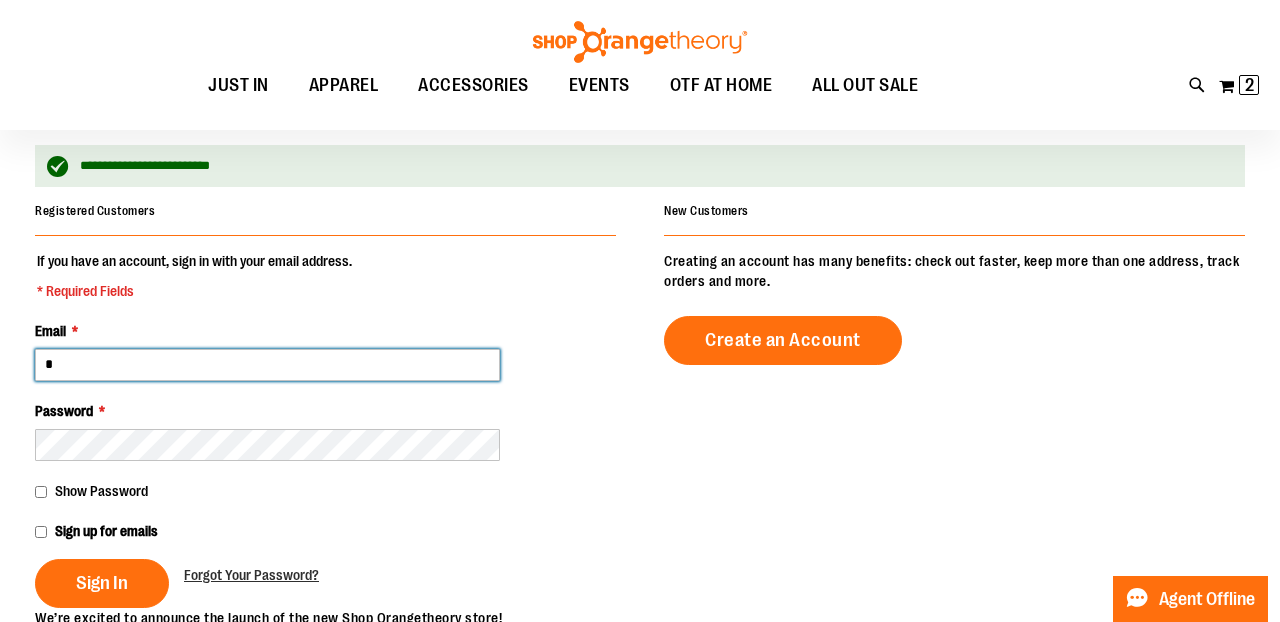 type on "**********" 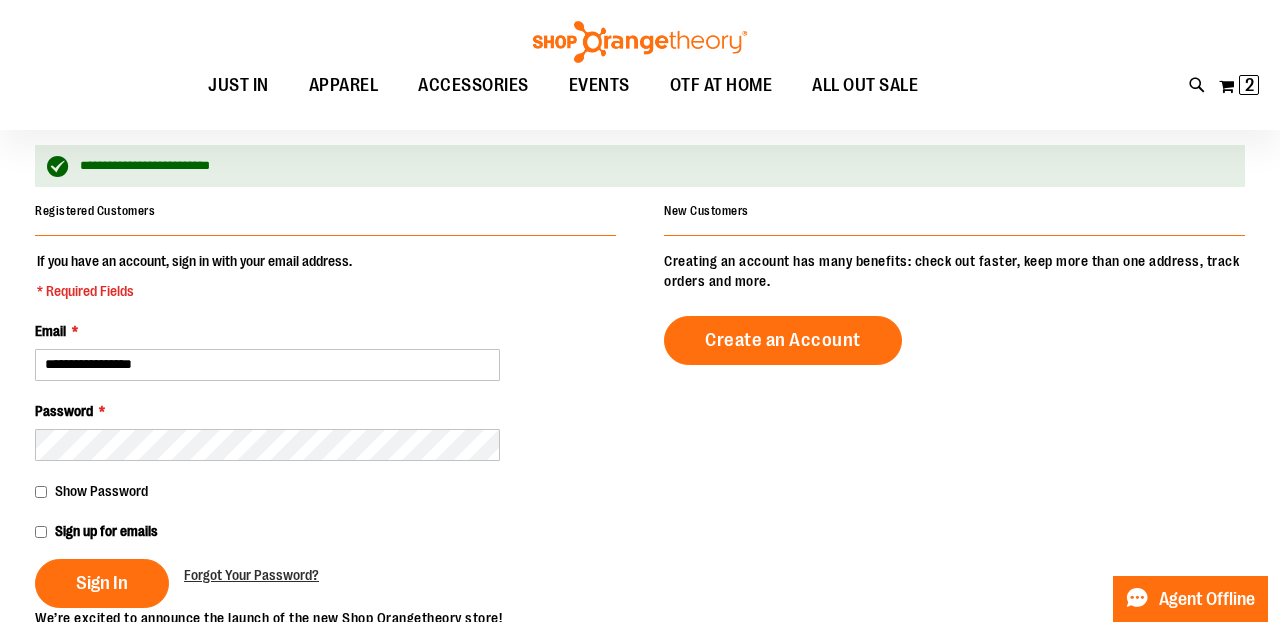 click on "Show Password" at bounding box center (101, 491) 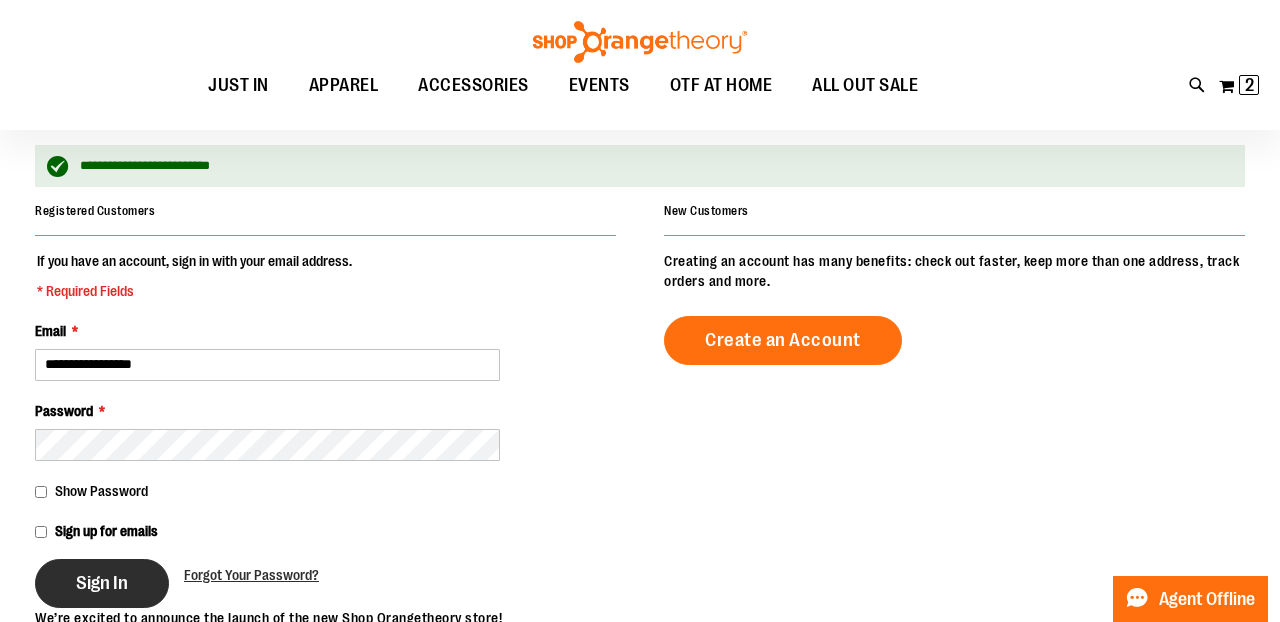 click on "Sign In" at bounding box center (102, 583) 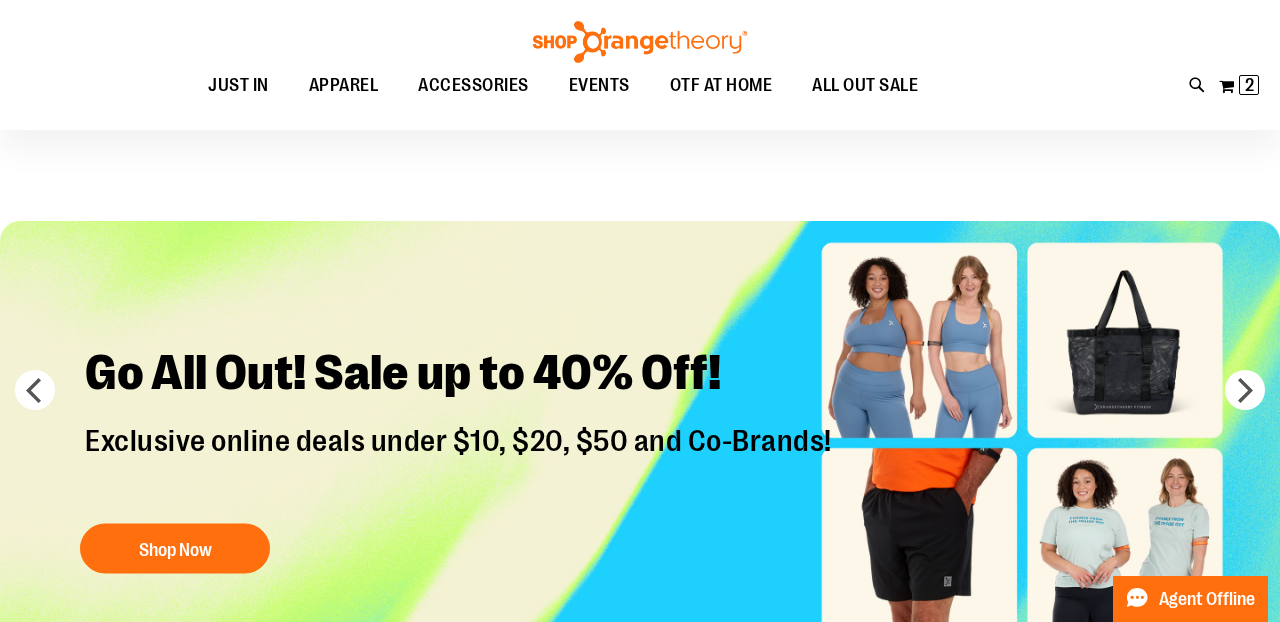 scroll, scrollTop: 45, scrollLeft: 0, axis: vertical 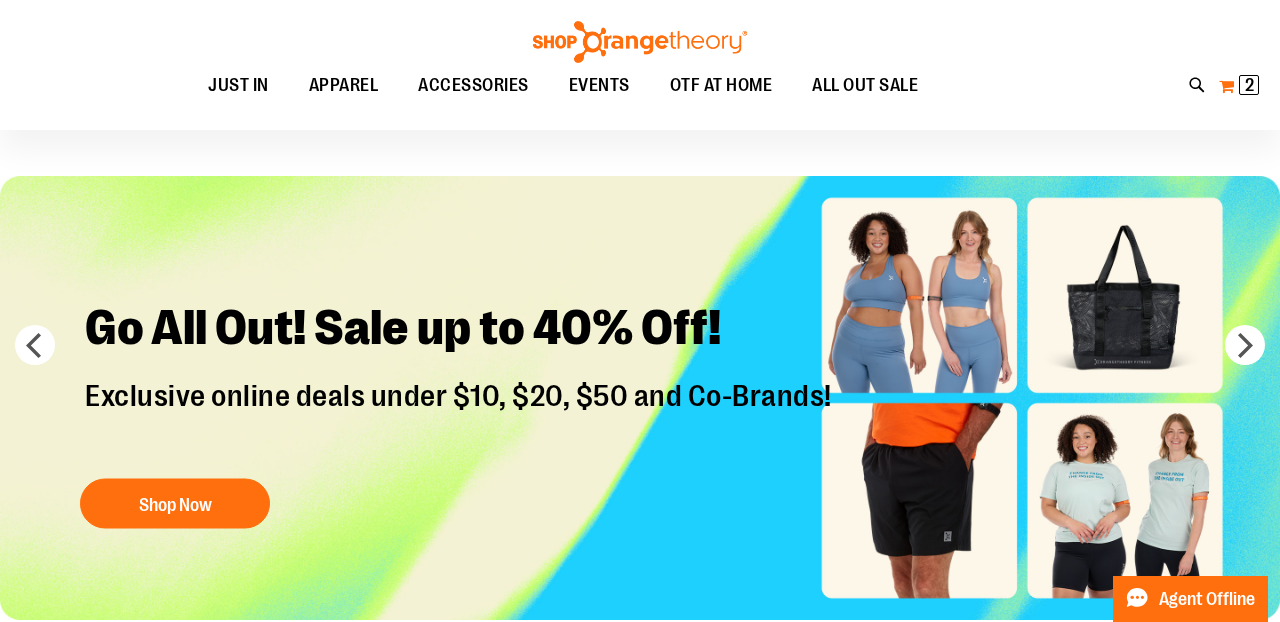 click on "2" at bounding box center (1249, 85) 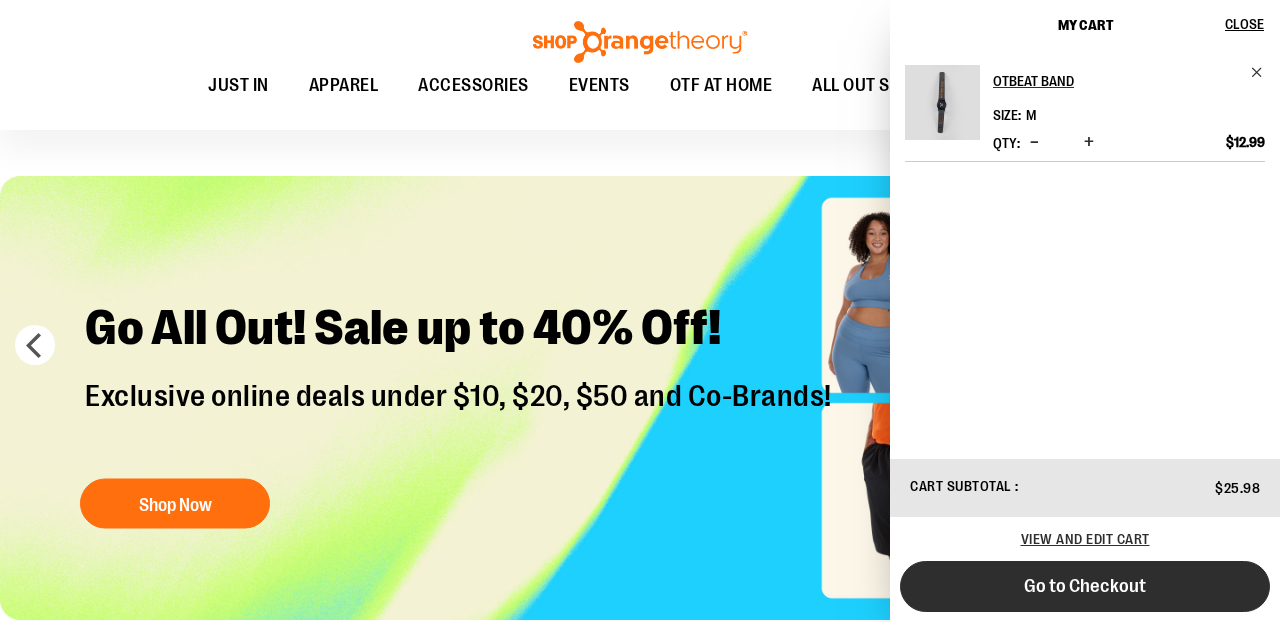 click on "Go to Checkout" at bounding box center [1085, 586] 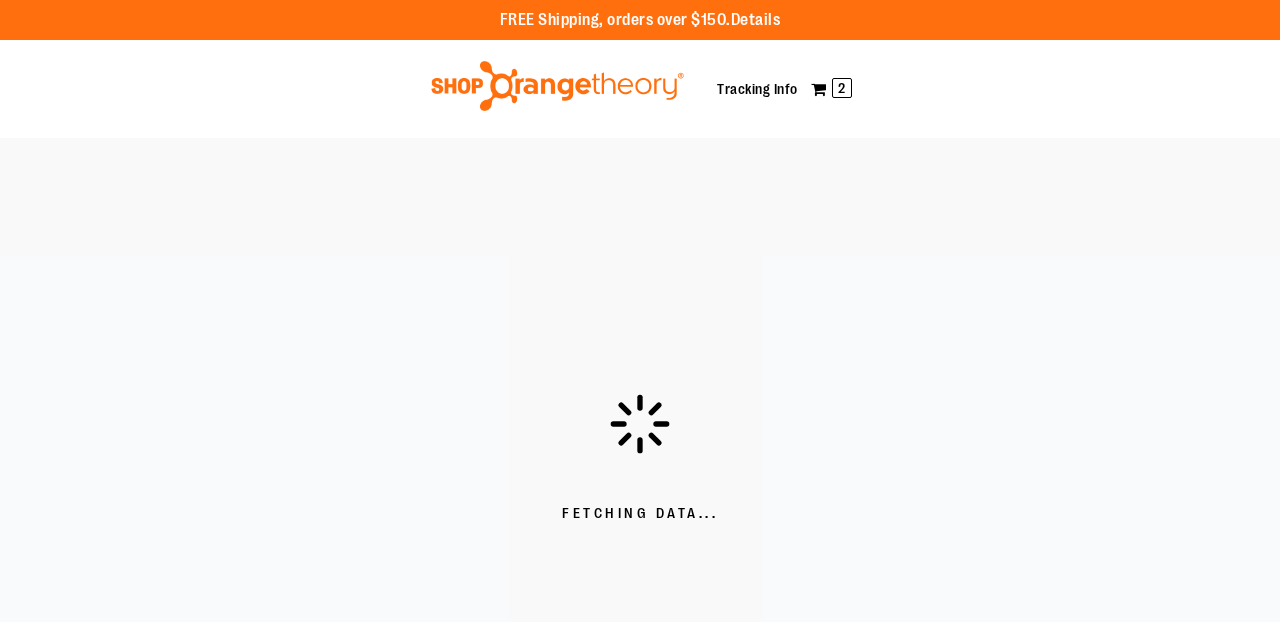 scroll, scrollTop: 0, scrollLeft: 0, axis: both 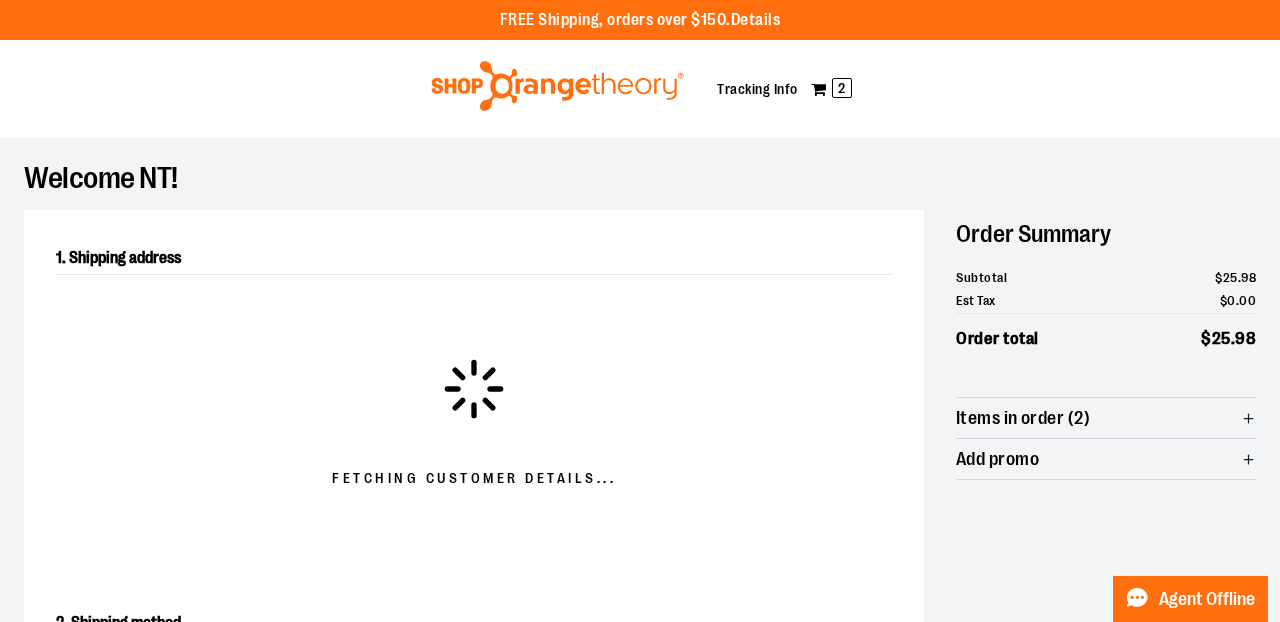select on "**" 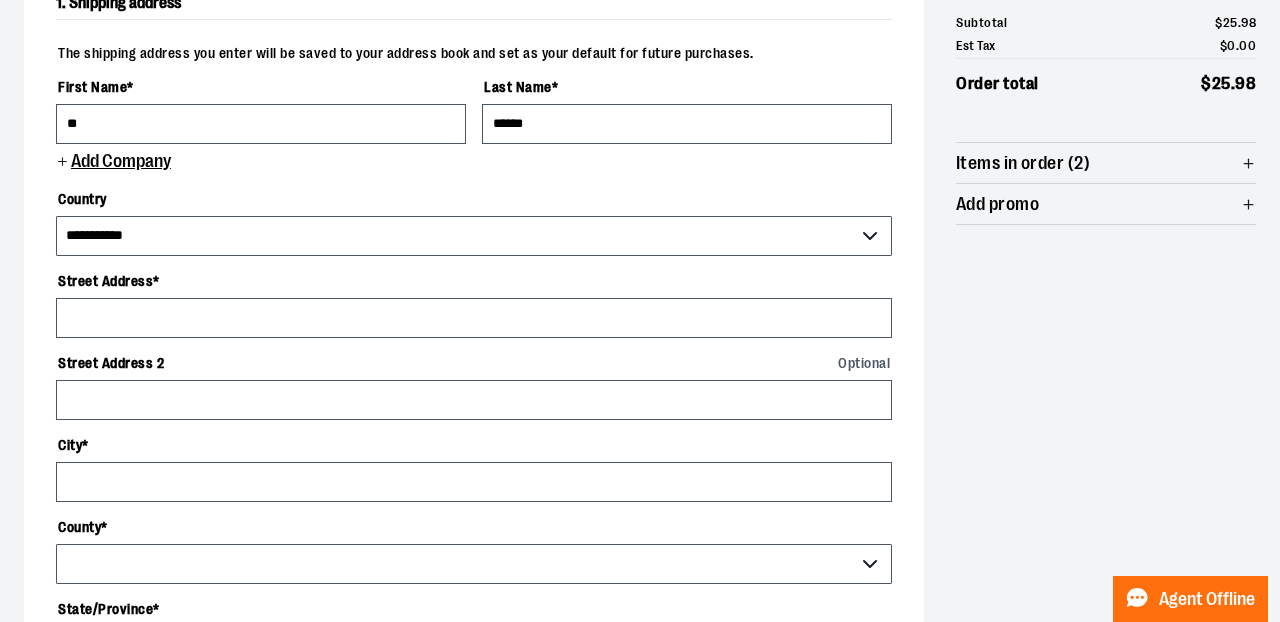 scroll, scrollTop: 271, scrollLeft: 0, axis: vertical 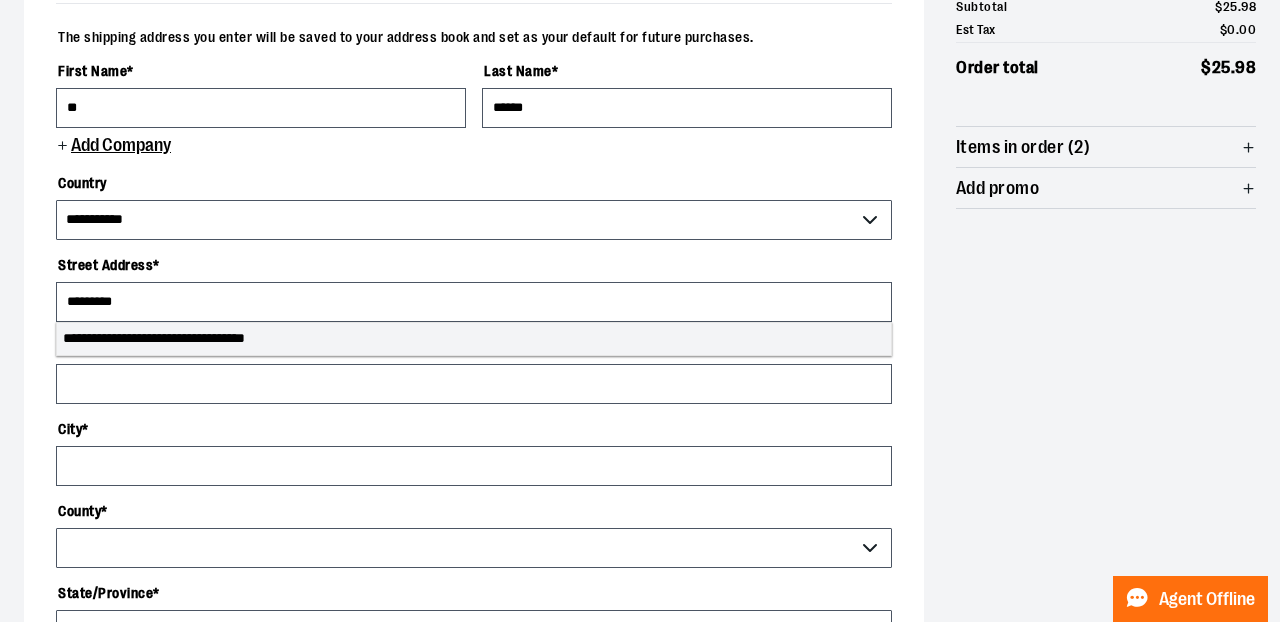 click on "**********" at bounding box center [474, 339] 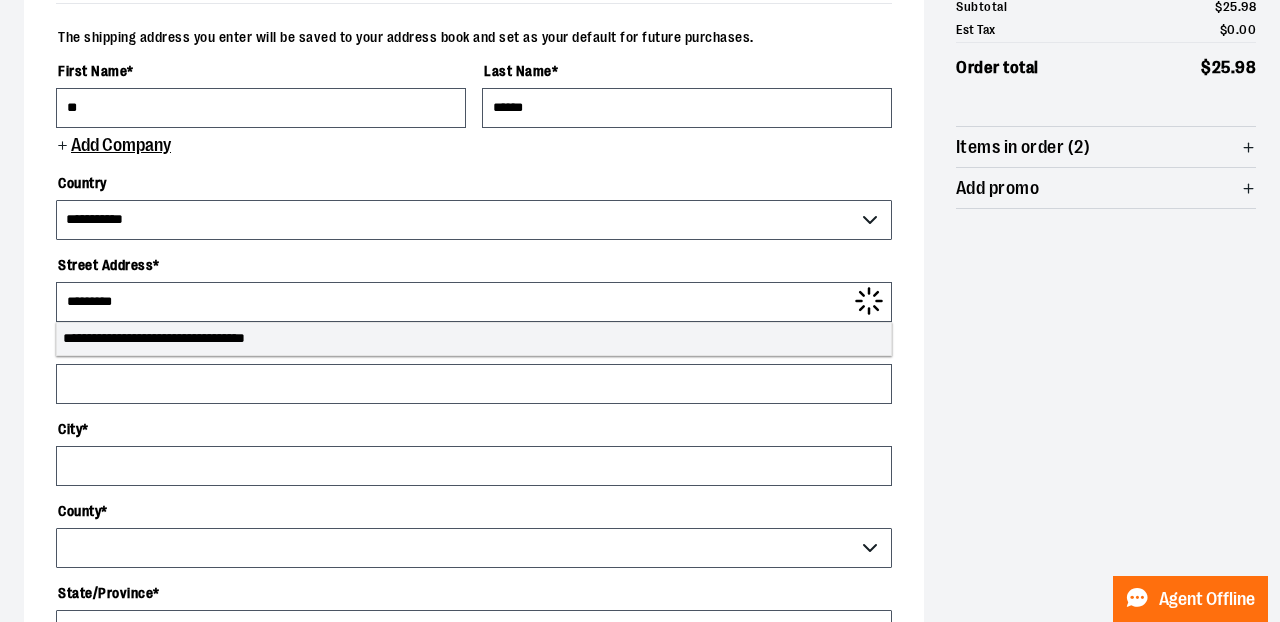 type on "**********" 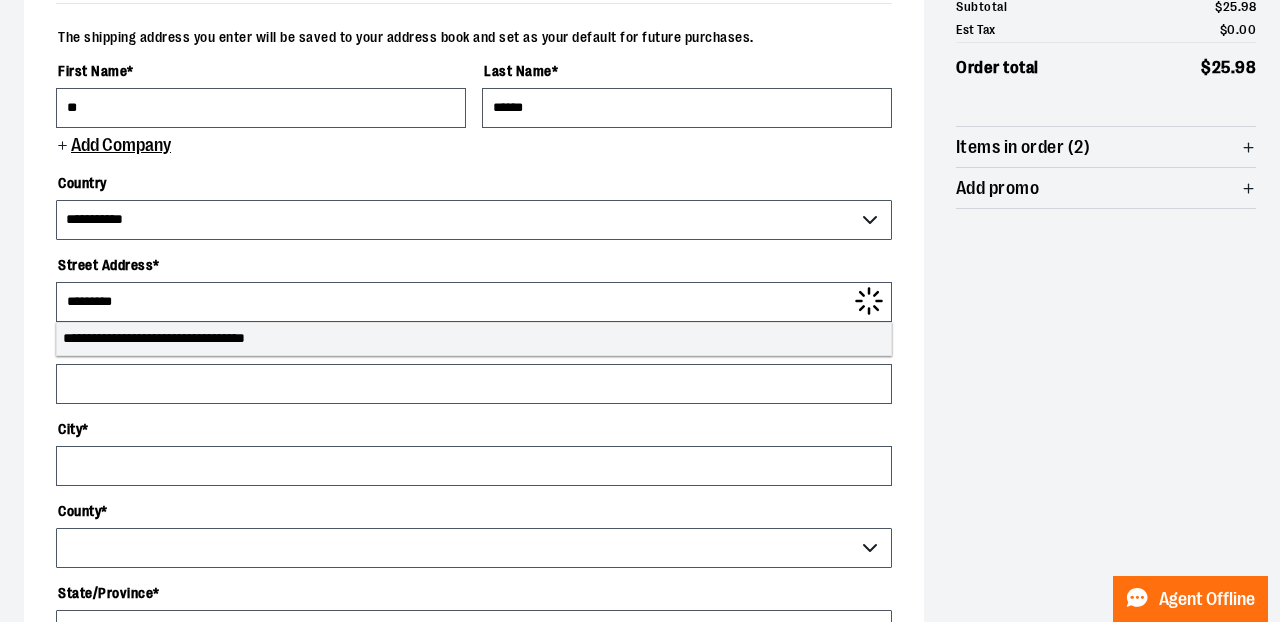 type on "*******" 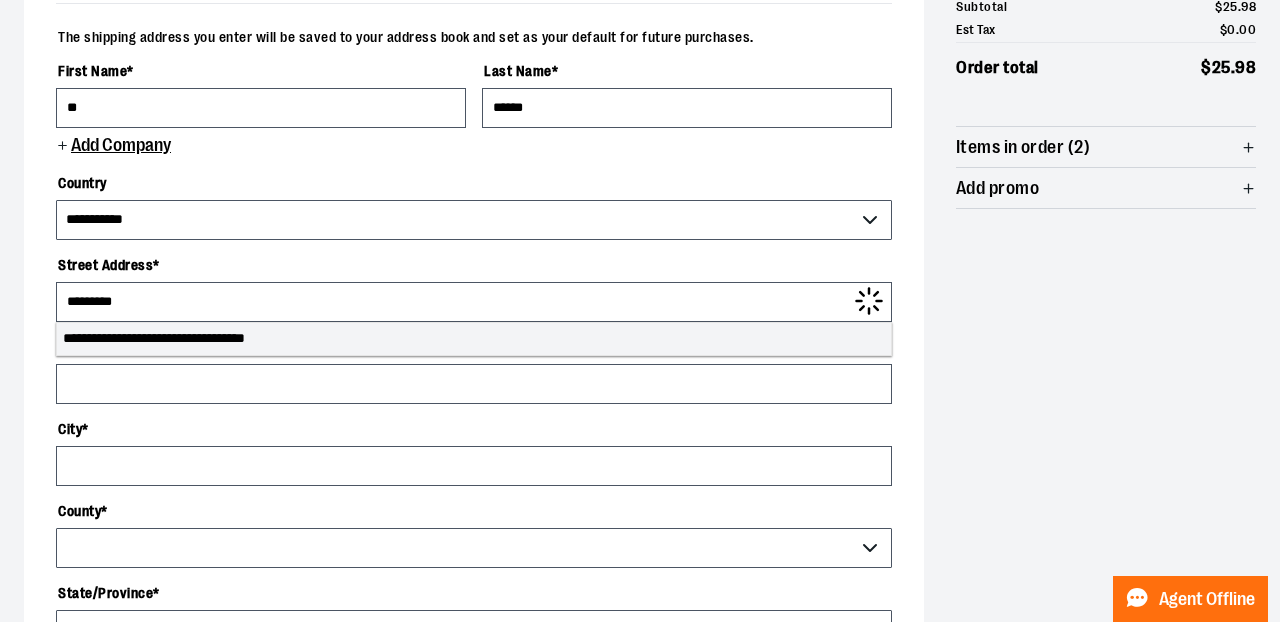 select on "**" 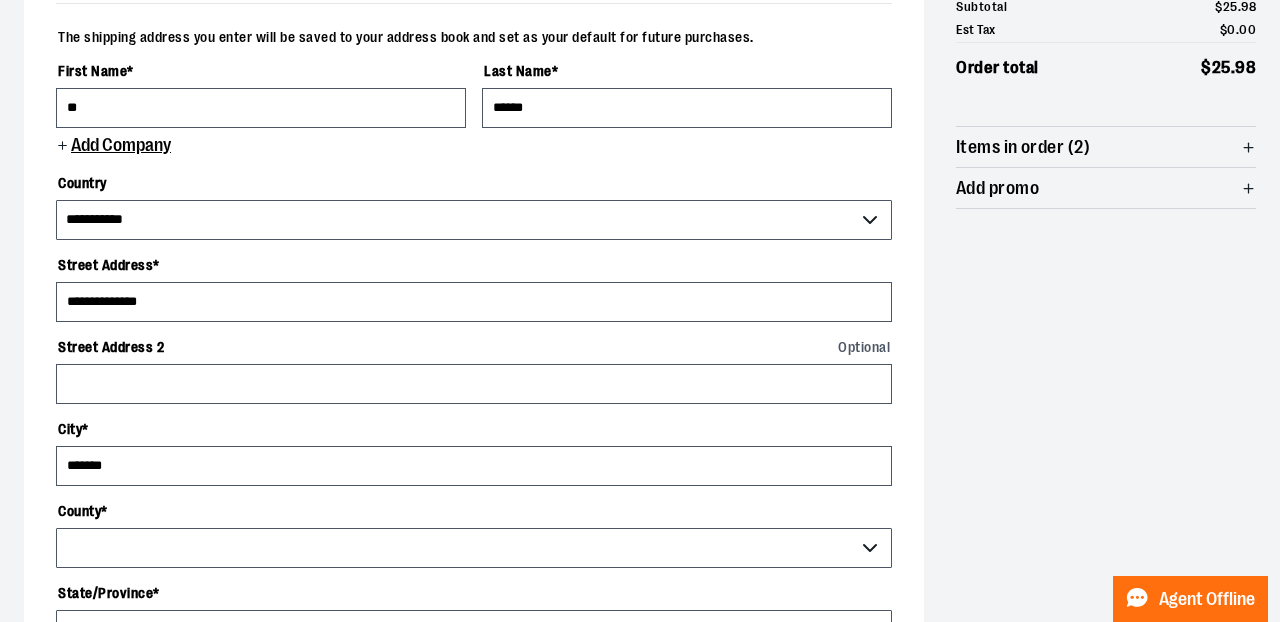 select on "****" 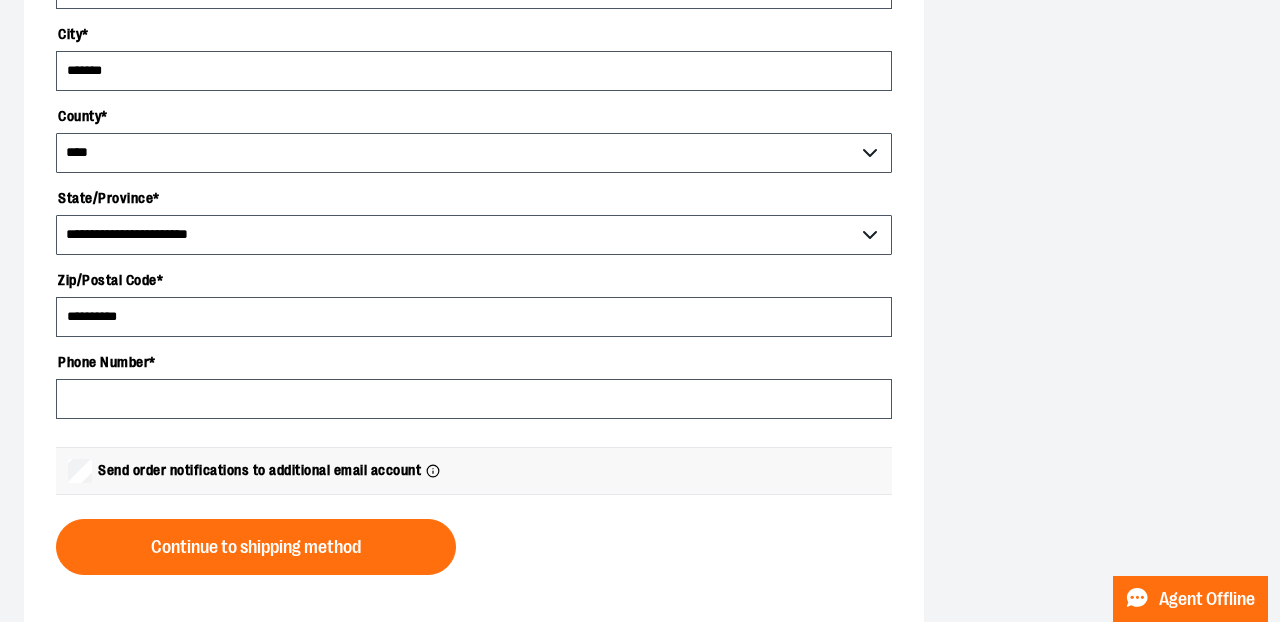 scroll, scrollTop: 672, scrollLeft: 0, axis: vertical 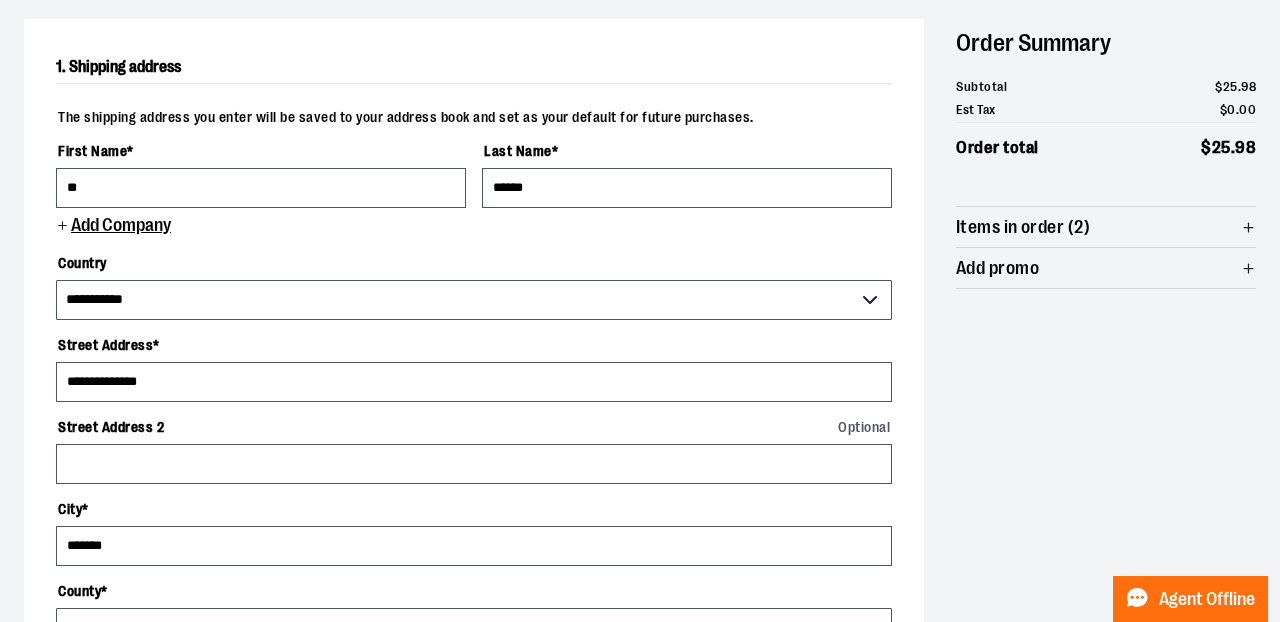 type on "**********" 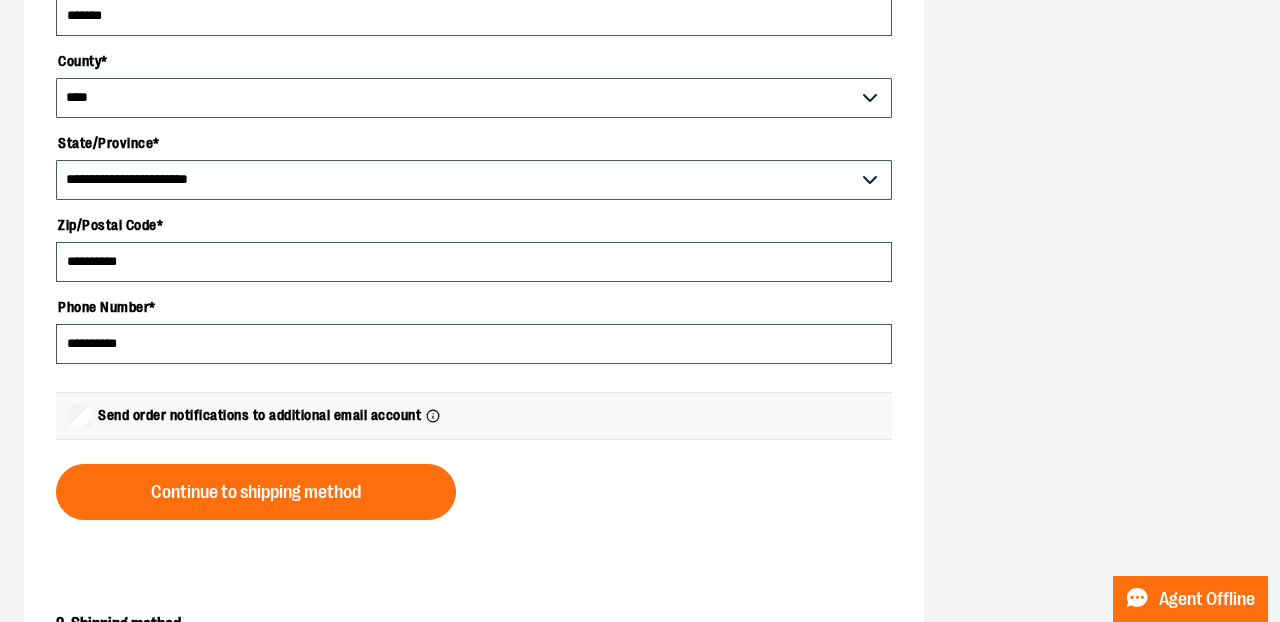 scroll, scrollTop: 722, scrollLeft: 0, axis: vertical 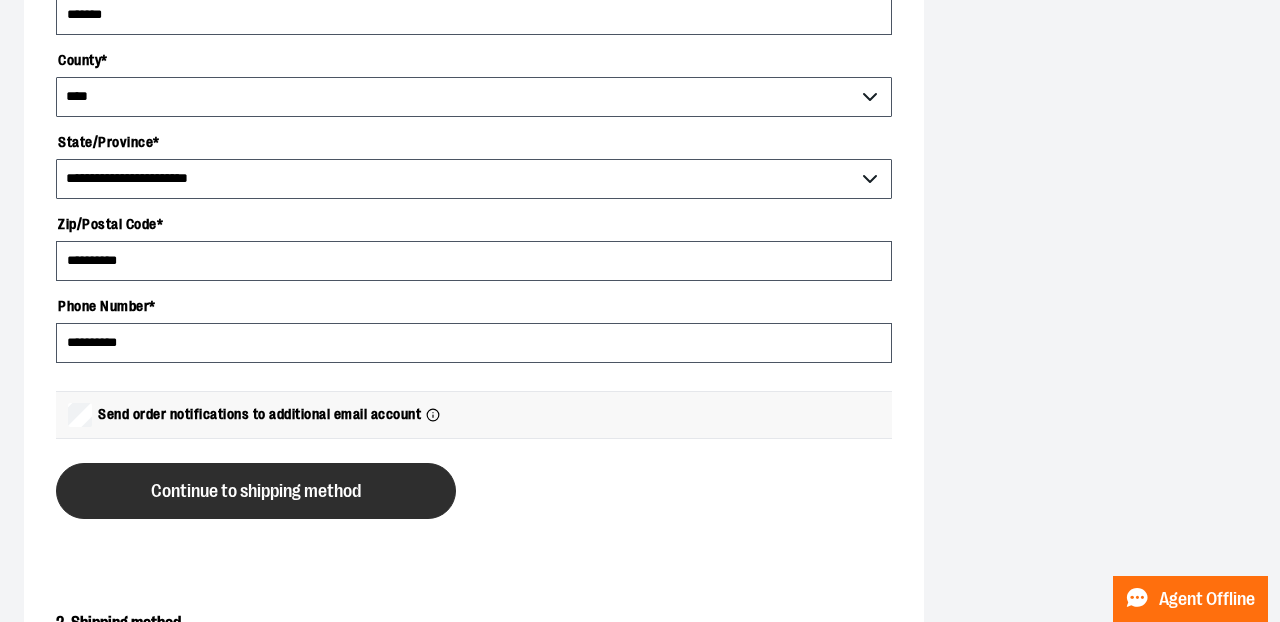 type on "****" 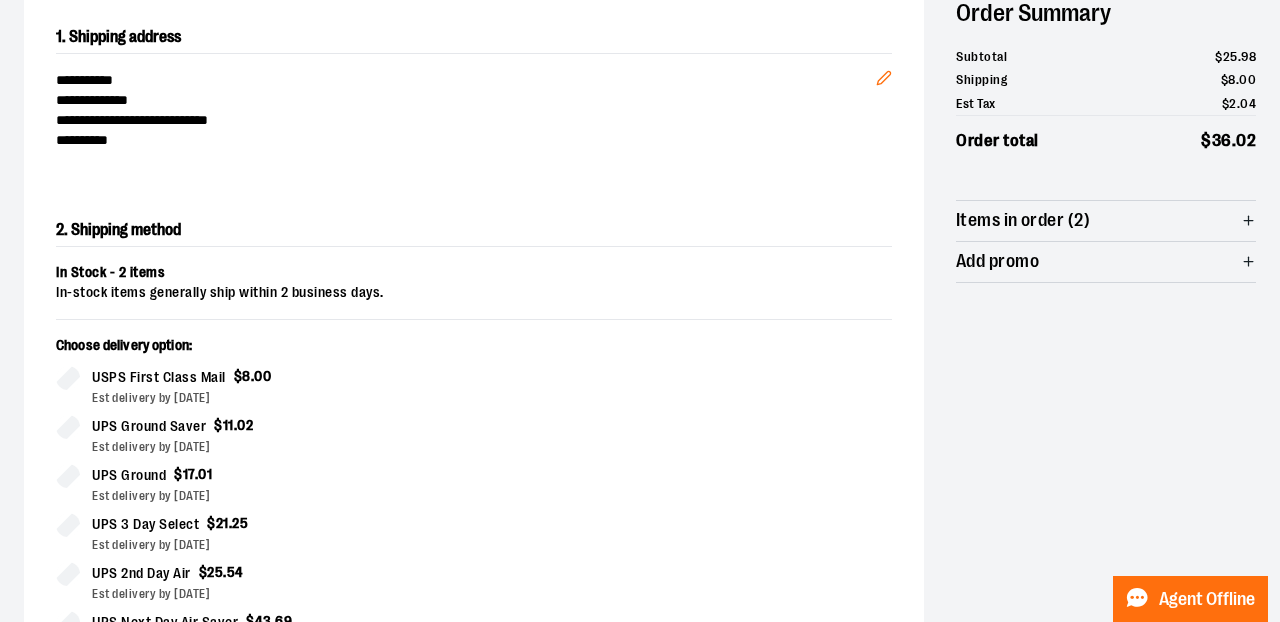 scroll, scrollTop: 271, scrollLeft: 0, axis: vertical 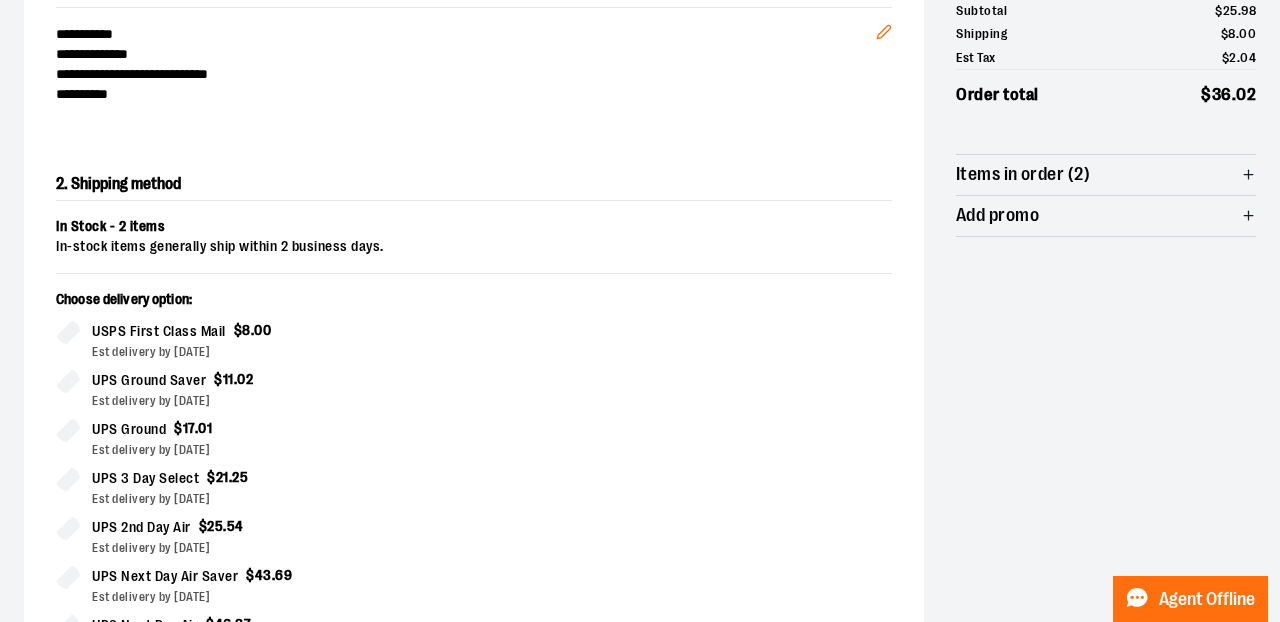 click on "$ 17 . 01" at bounding box center (193, 429) 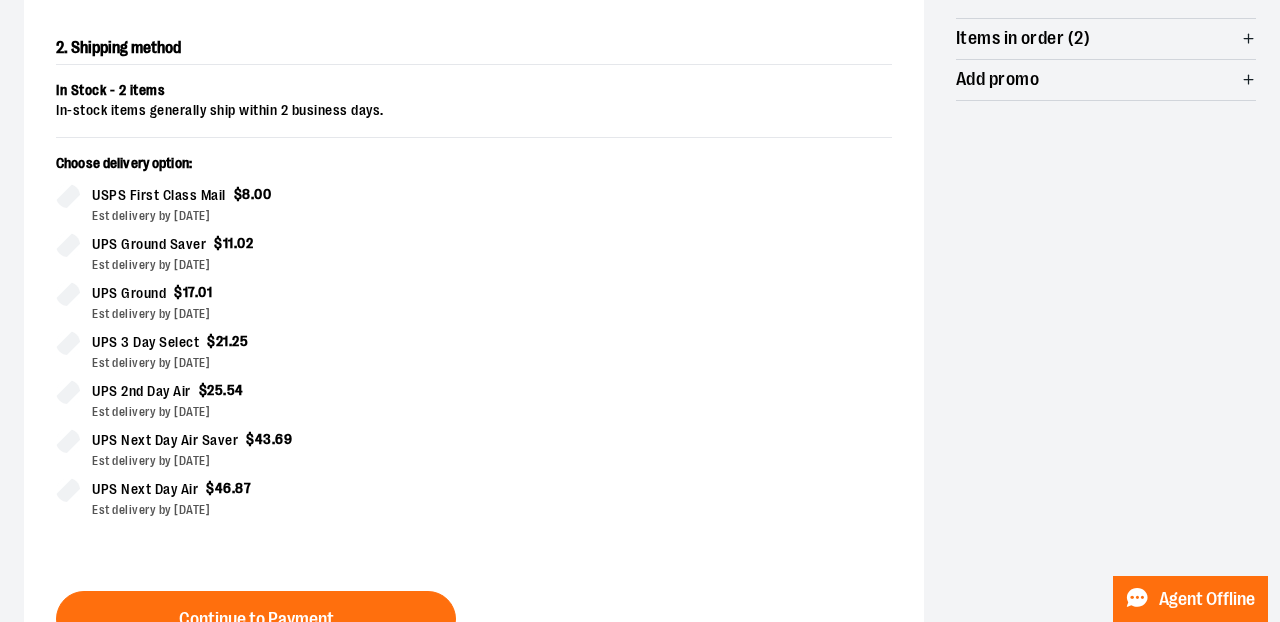 scroll, scrollTop: 412, scrollLeft: 0, axis: vertical 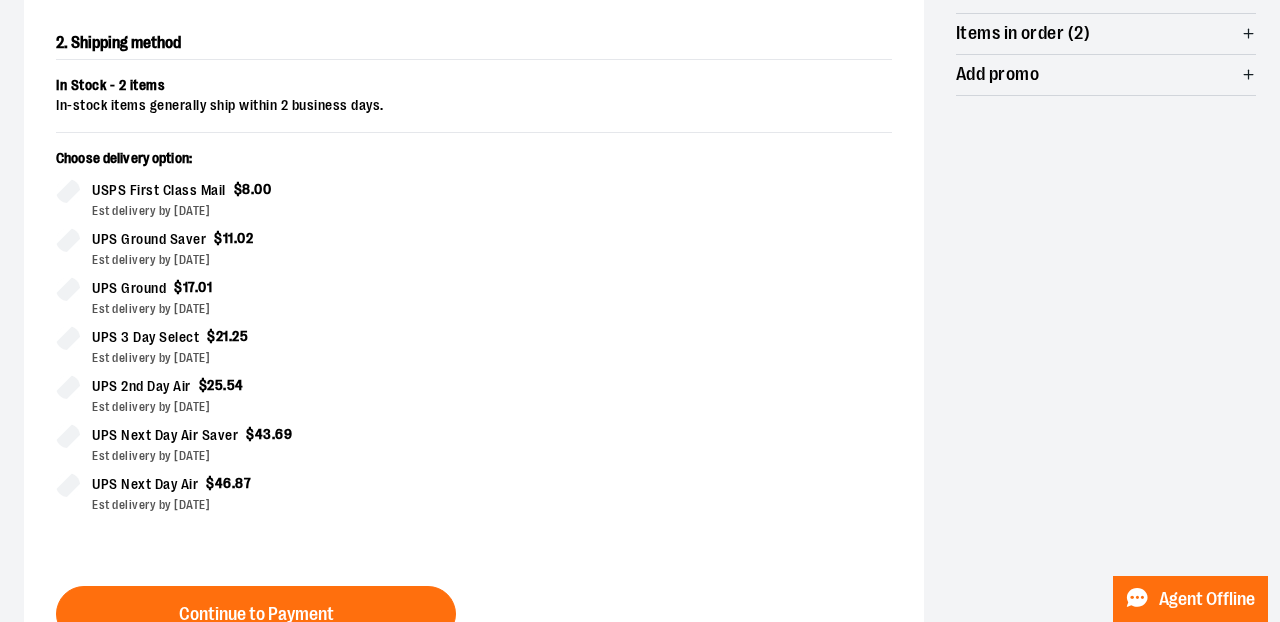 click on "UPS 2nd Day Air" at bounding box center (141, 386) 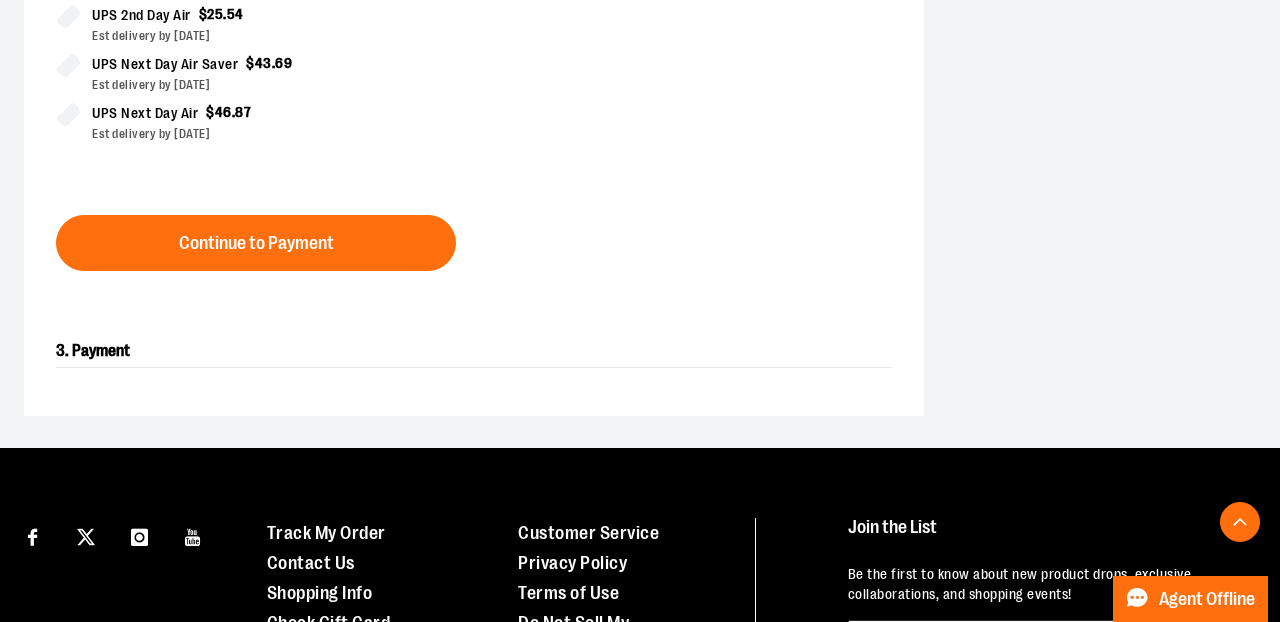 scroll, scrollTop: 800, scrollLeft: 0, axis: vertical 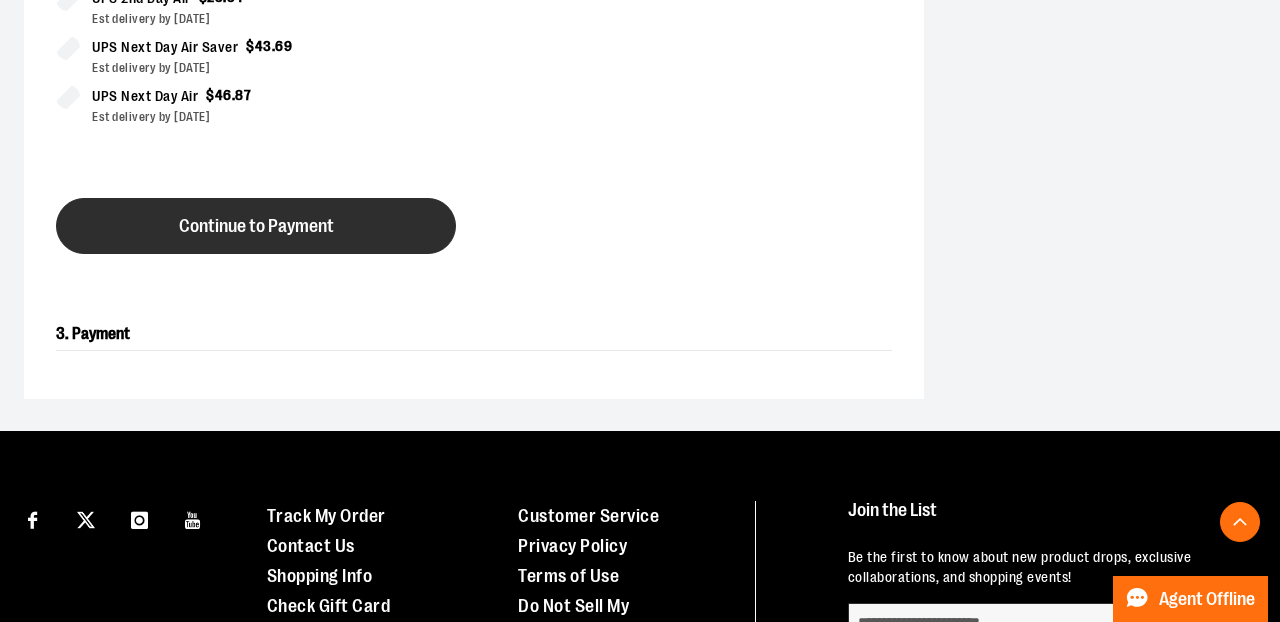 click on "Continue to Payment" at bounding box center [256, 226] 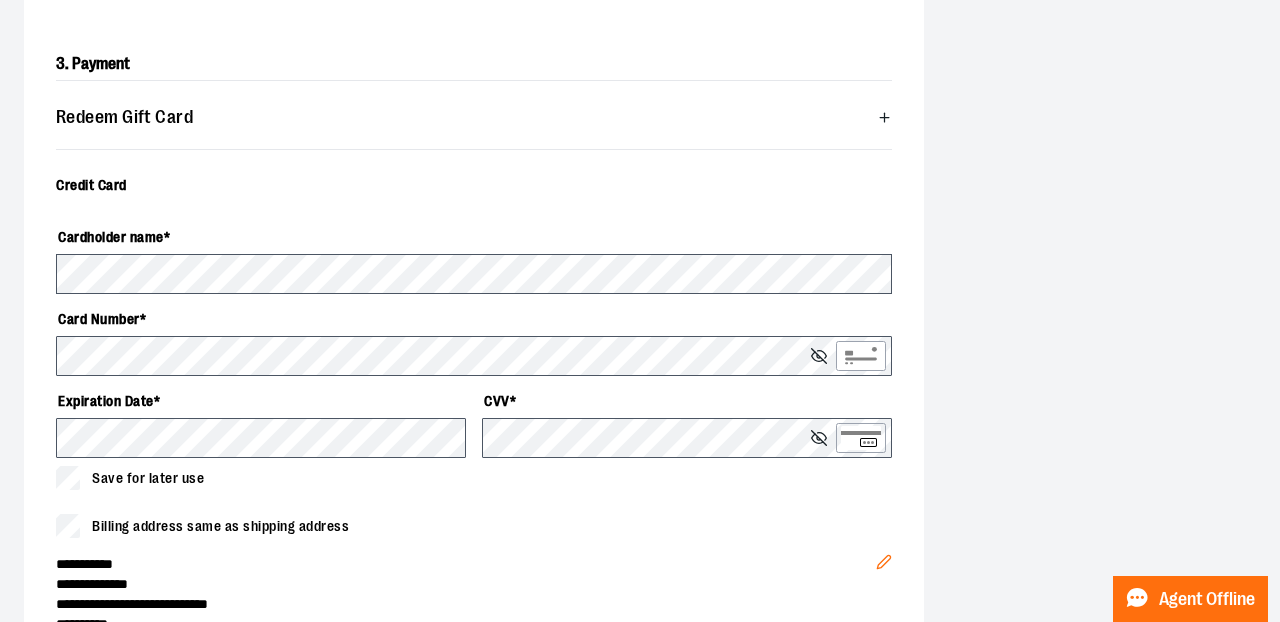 scroll, scrollTop: 554, scrollLeft: 0, axis: vertical 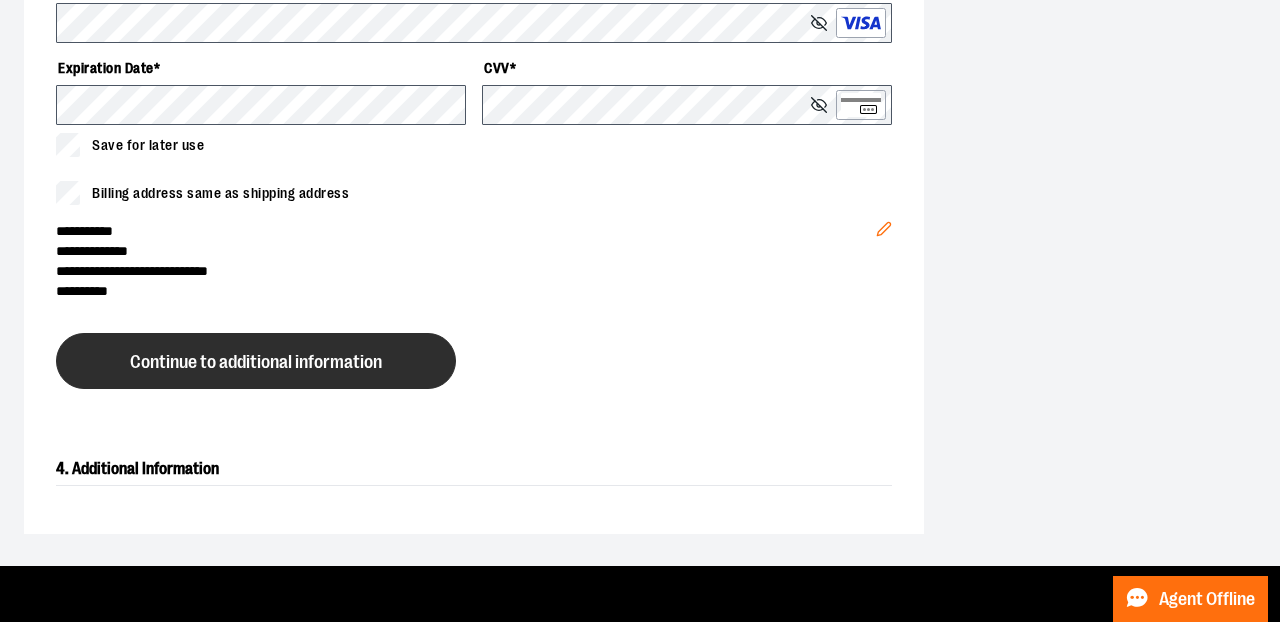 click on "Continue to additional information" at bounding box center [256, 362] 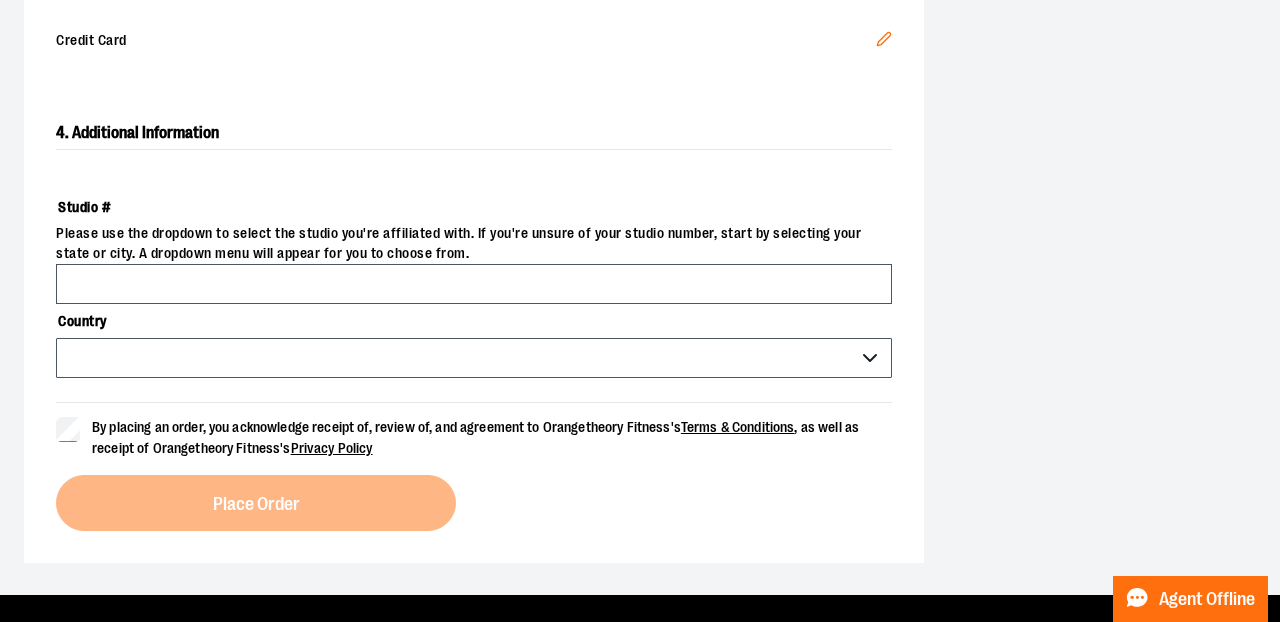 scroll, scrollTop: 670, scrollLeft: 0, axis: vertical 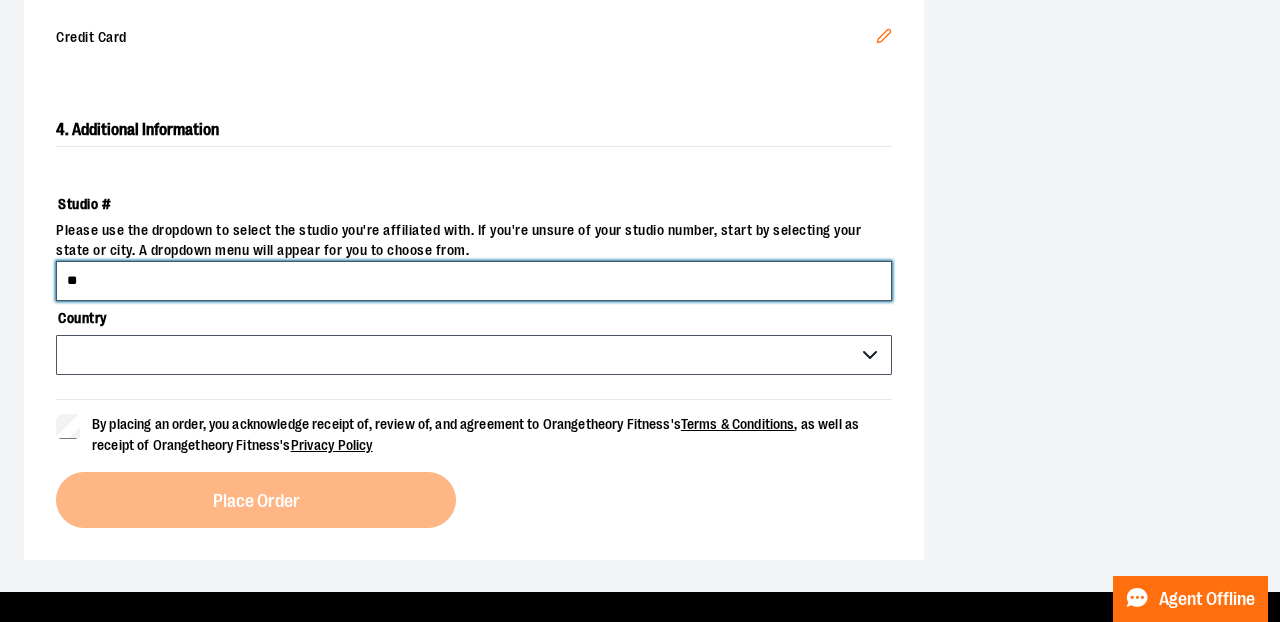 type on "*" 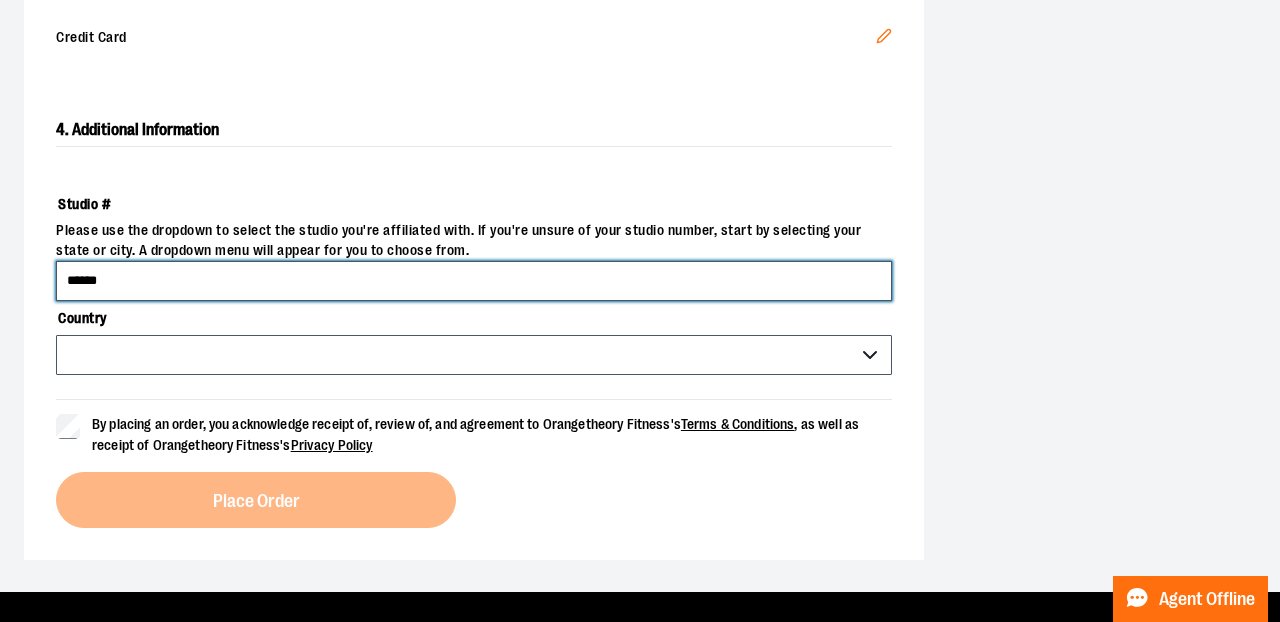 click on "******" at bounding box center [474, 281] 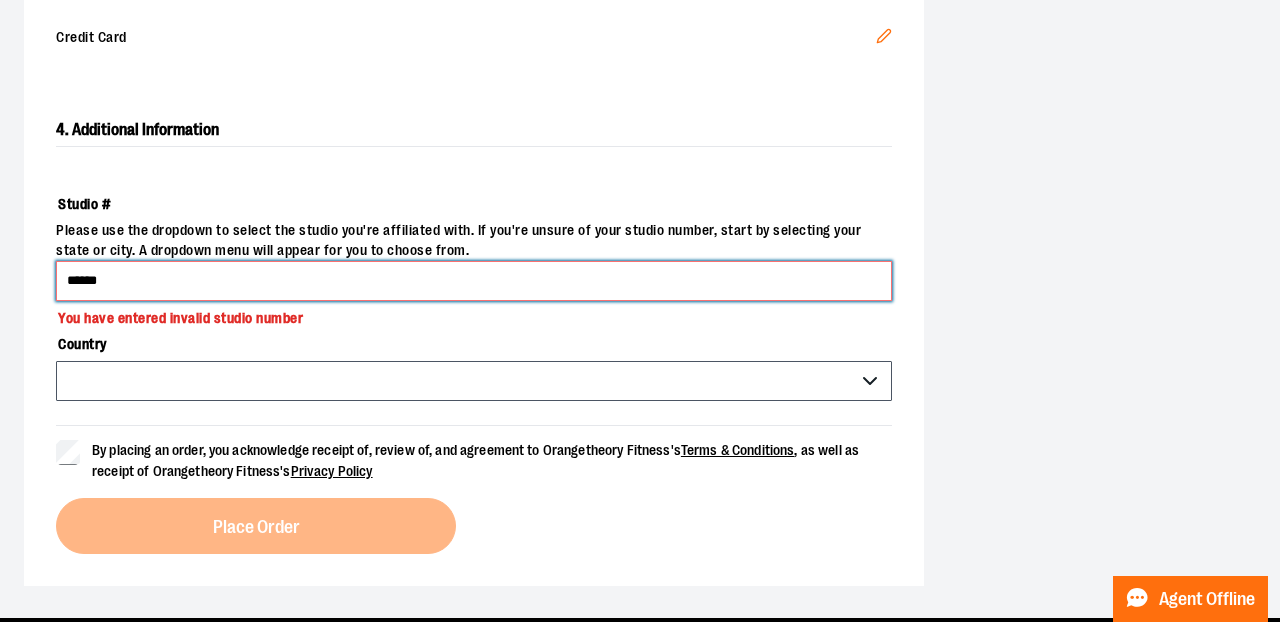 drag, startPoint x: 150, startPoint y: 277, endPoint x: 9, endPoint y: 254, distance: 142.86357 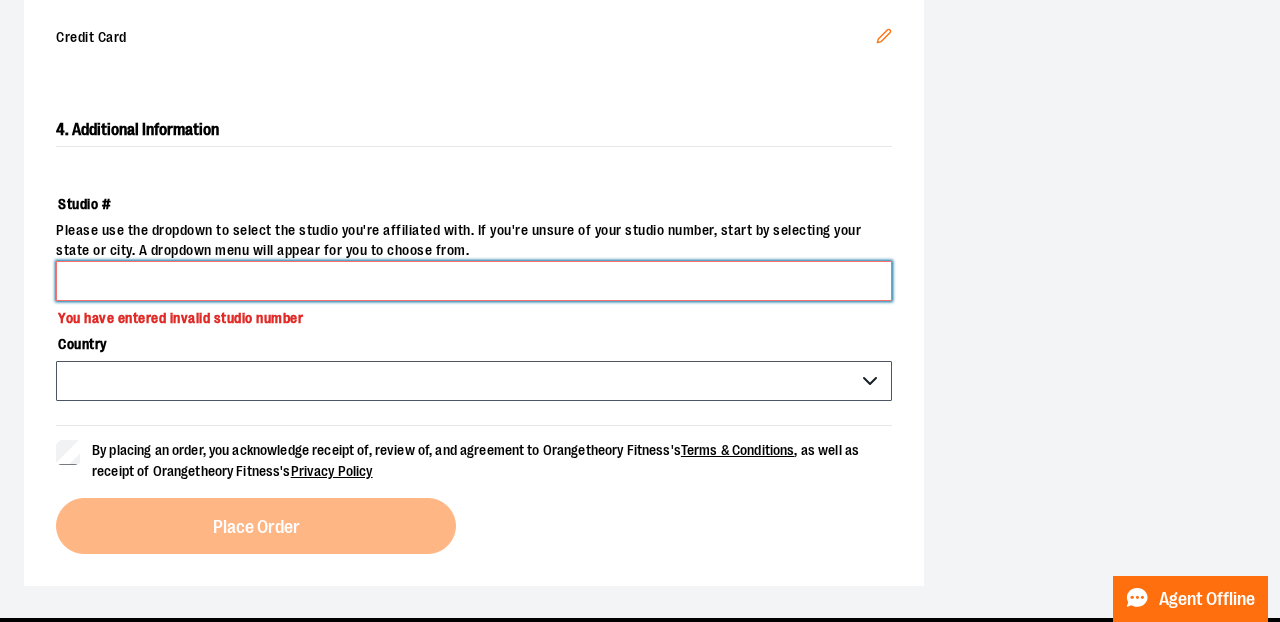 type 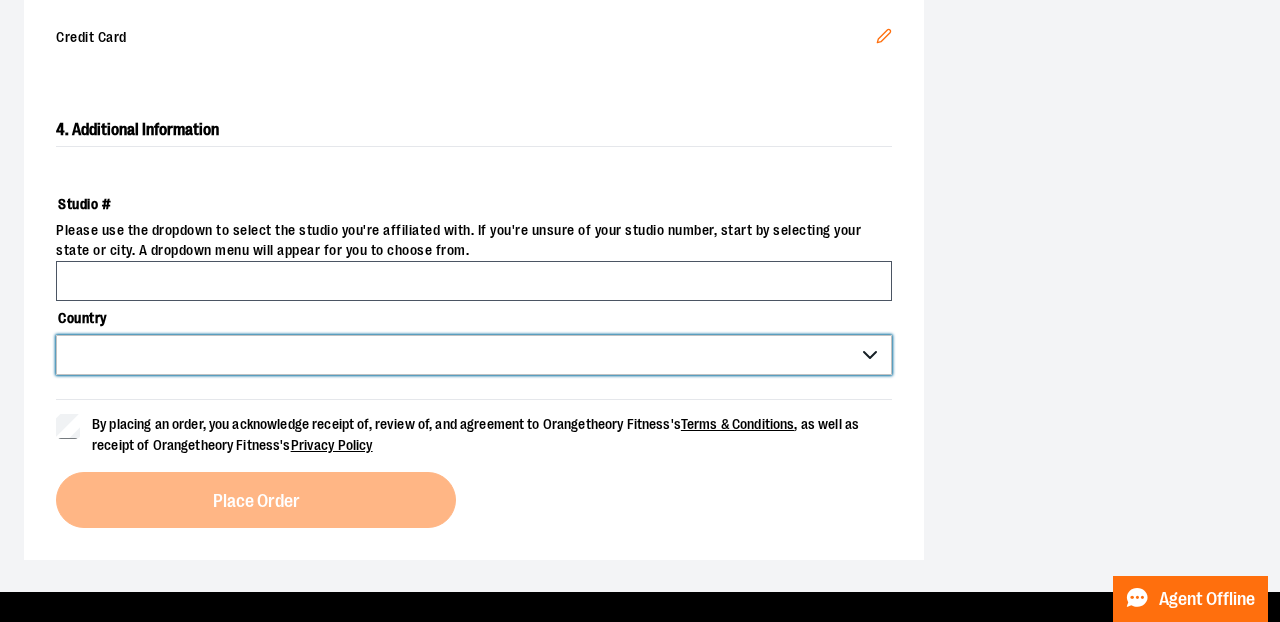 select on "***" 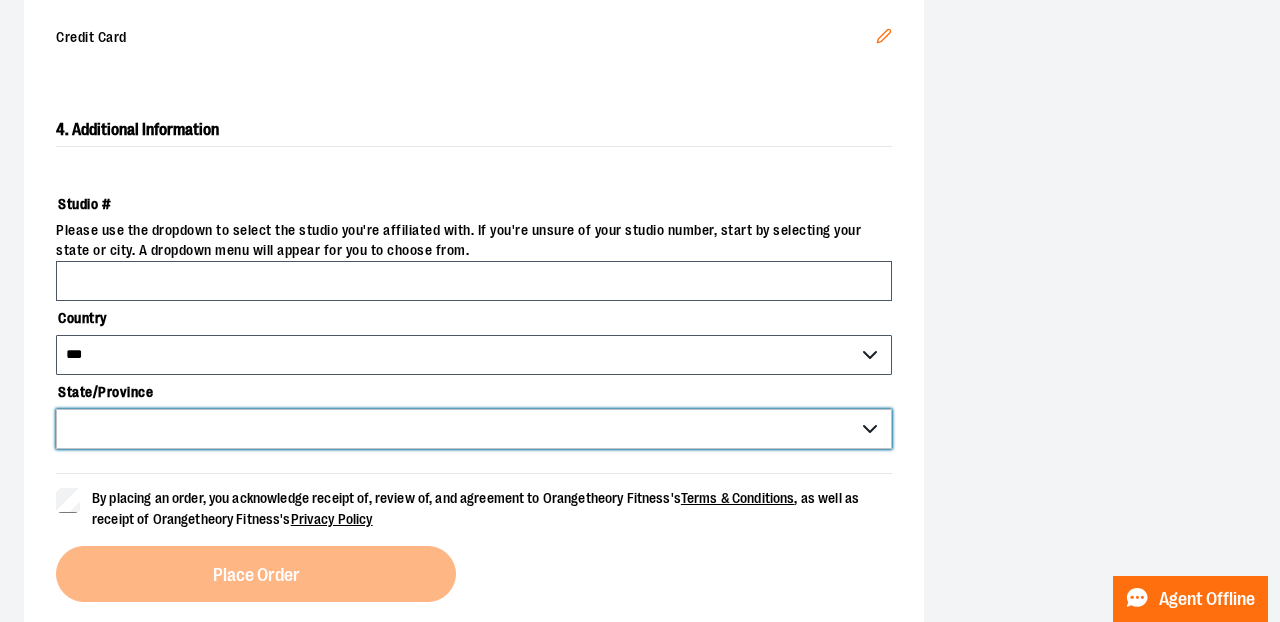 select on "*******" 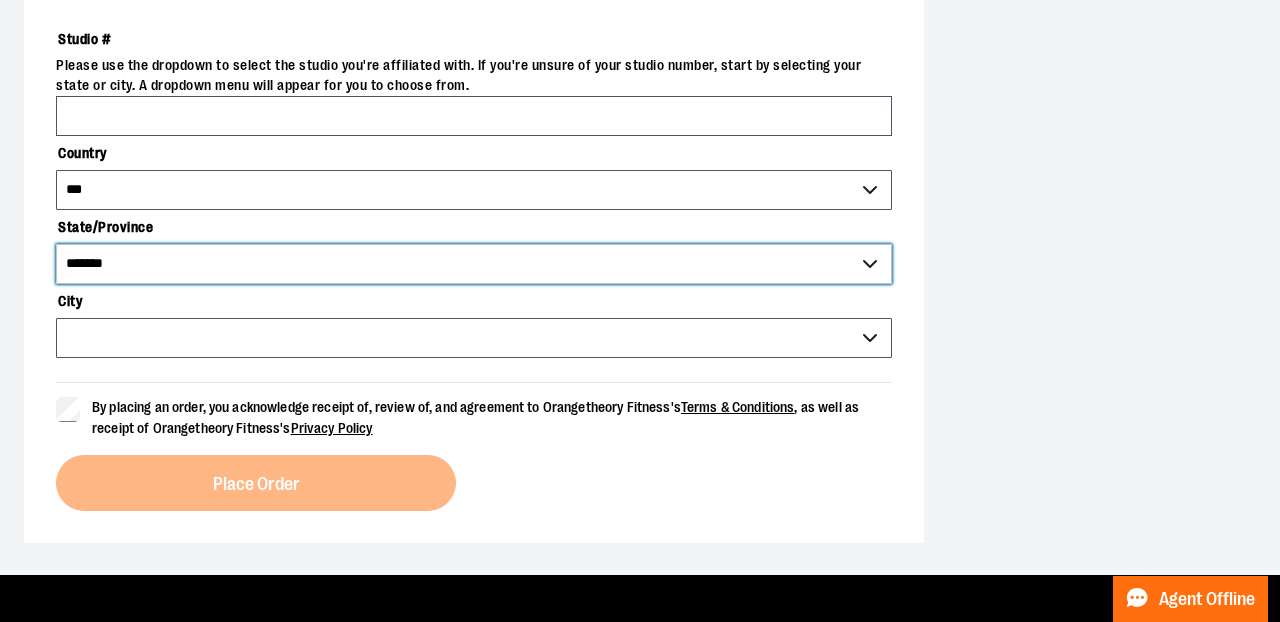 scroll, scrollTop: 837, scrollLeft: 0, axis: vertical 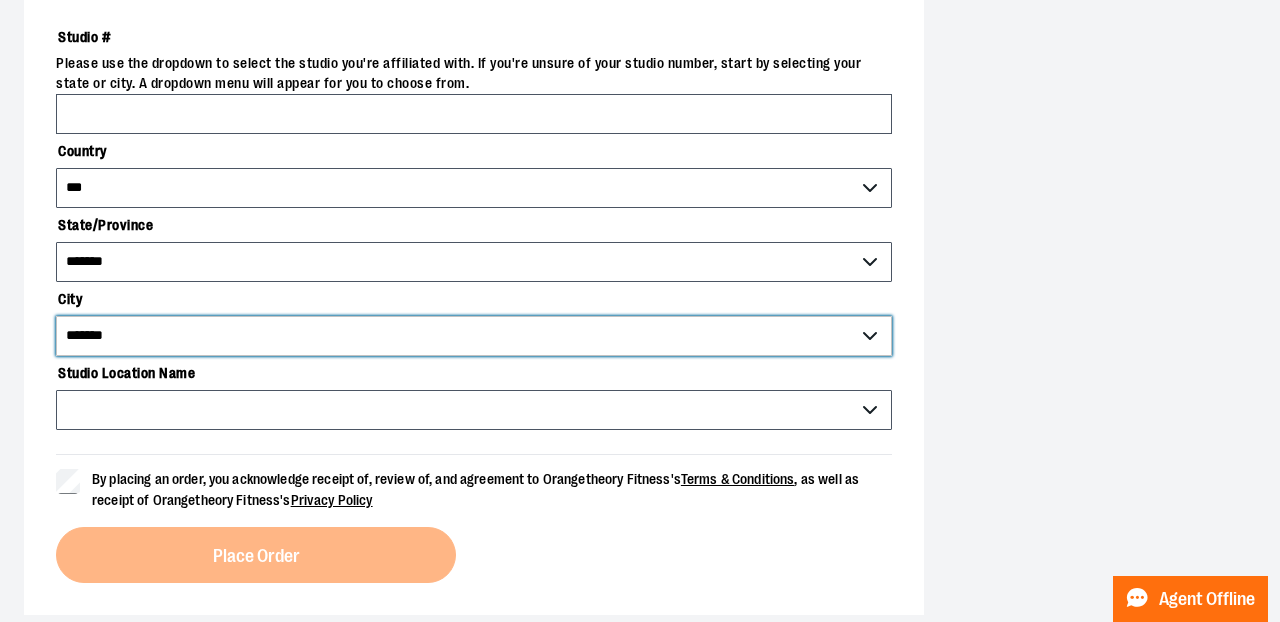 select on "******" 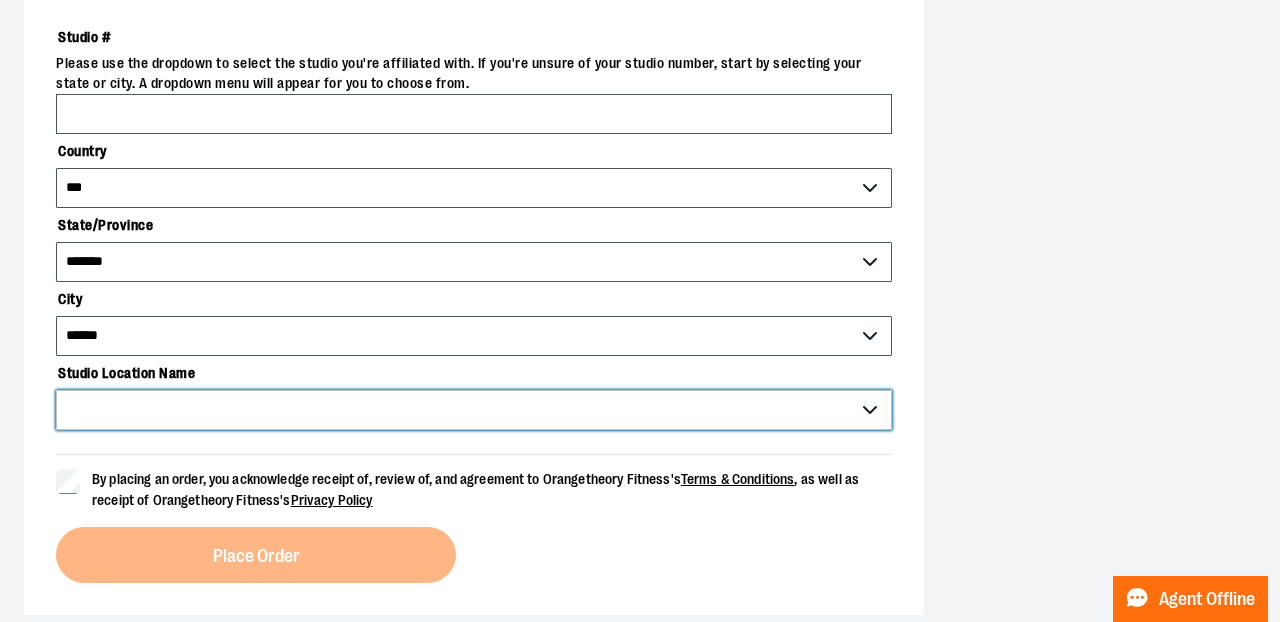 select on "****" 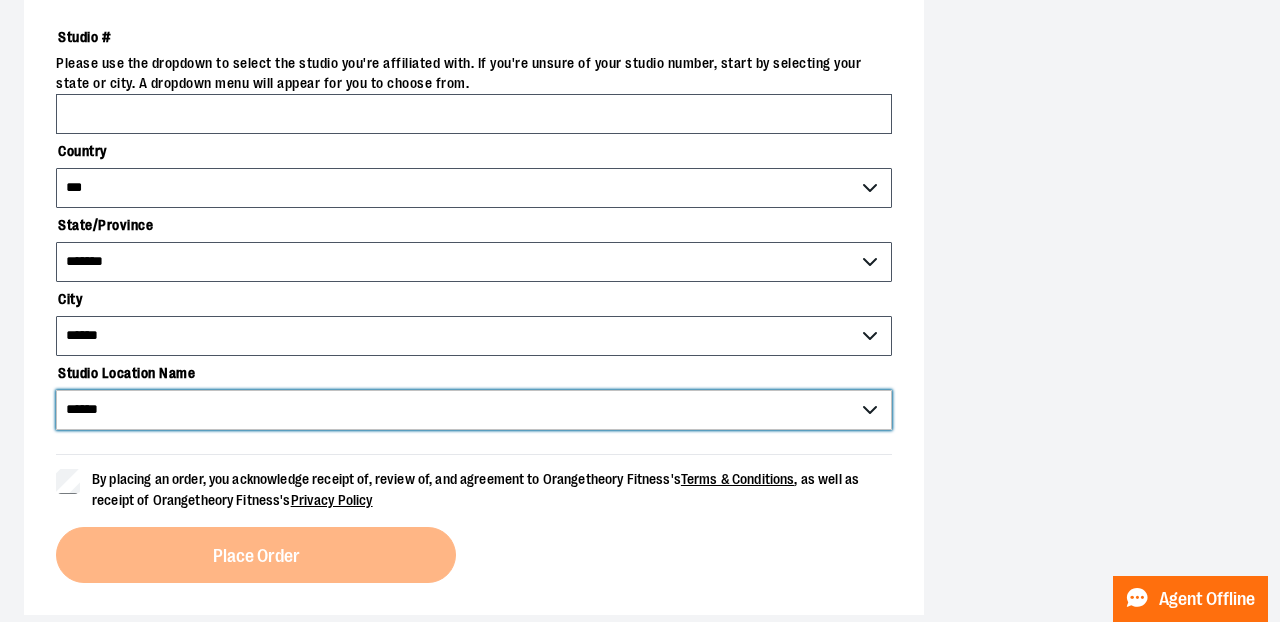 type on "****" 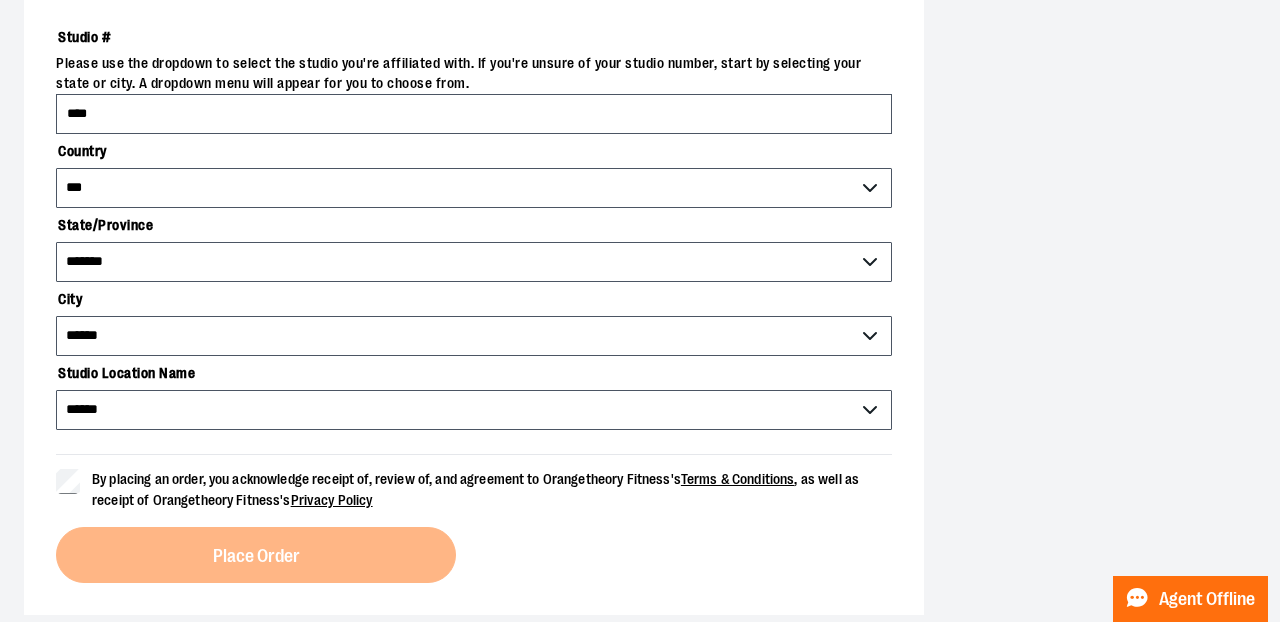 click on "**********" at bounding box center [474, 265] 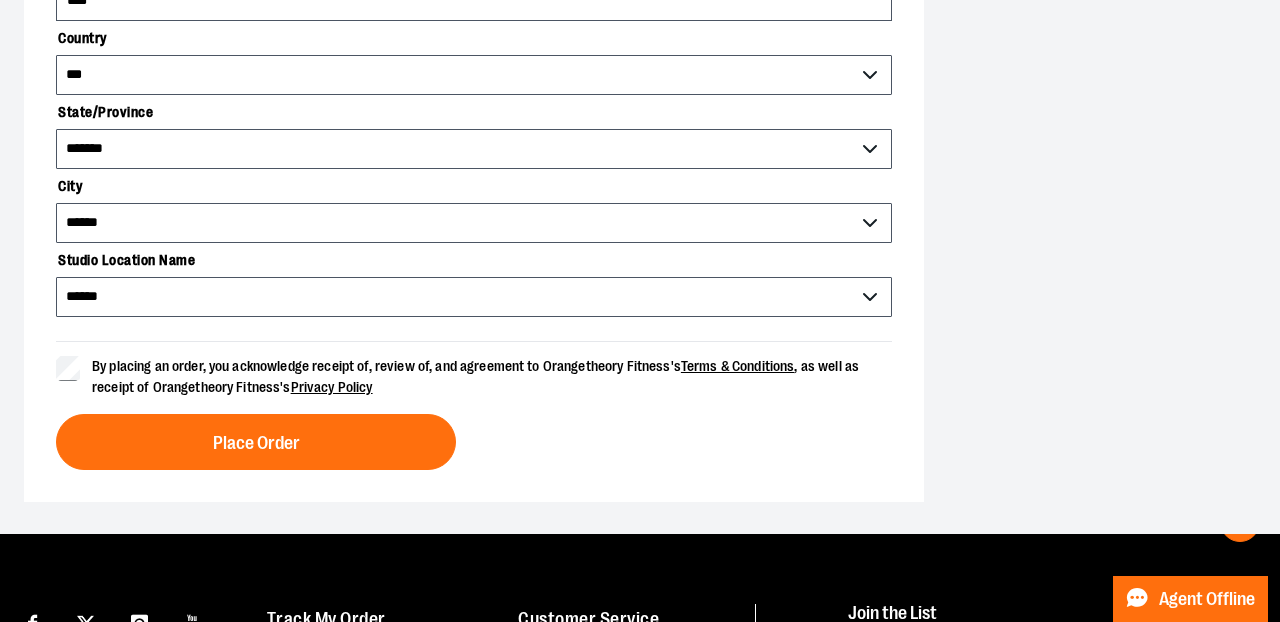 scroll, scrollTop: 959, scrollLeft: 0, axis: vertical 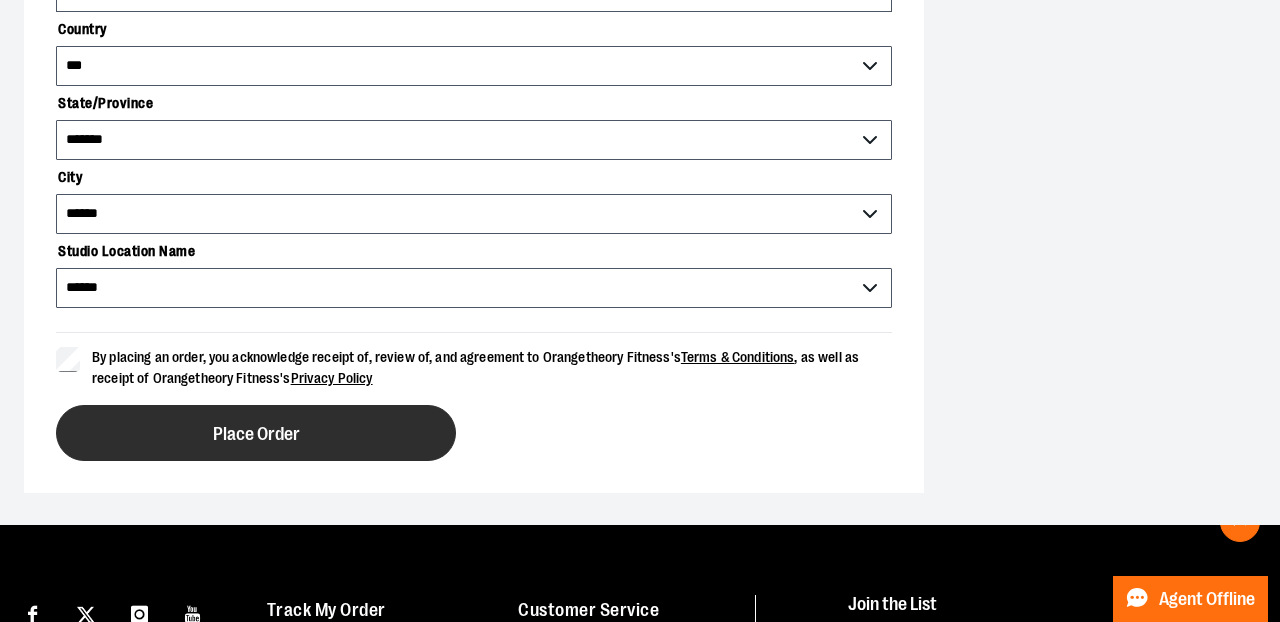 click on "Place Order" at bounding box center [256, 433] 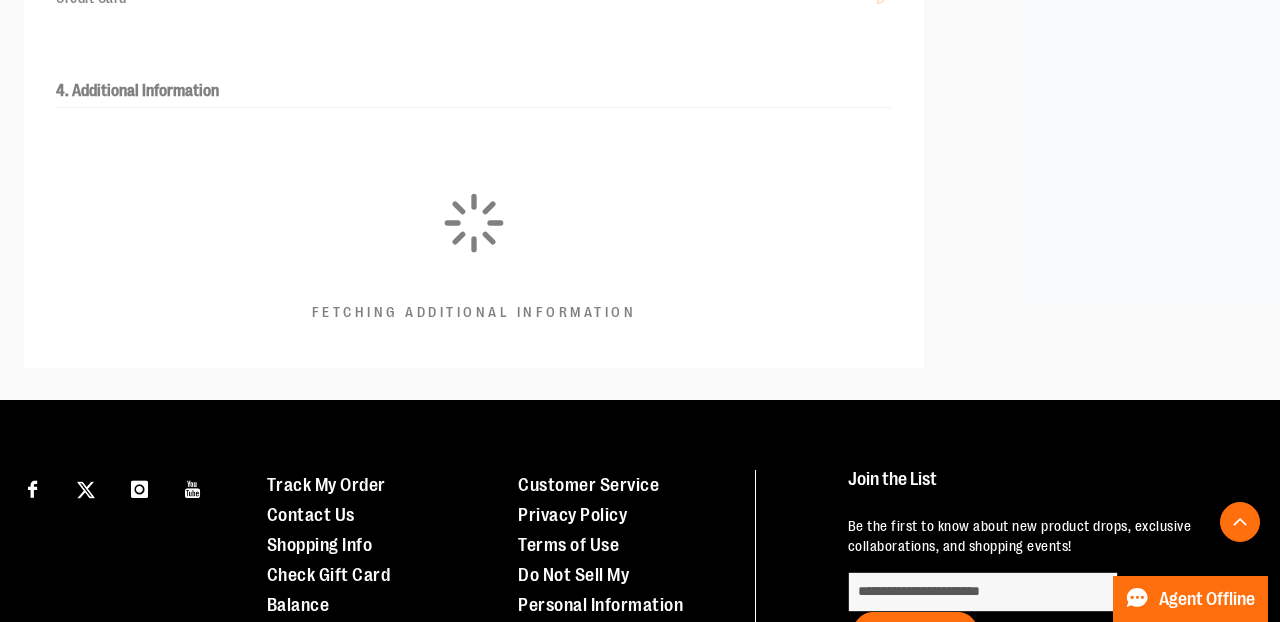 scroll, scrollTop: 708, scrollLeft: 0, axis: vertical 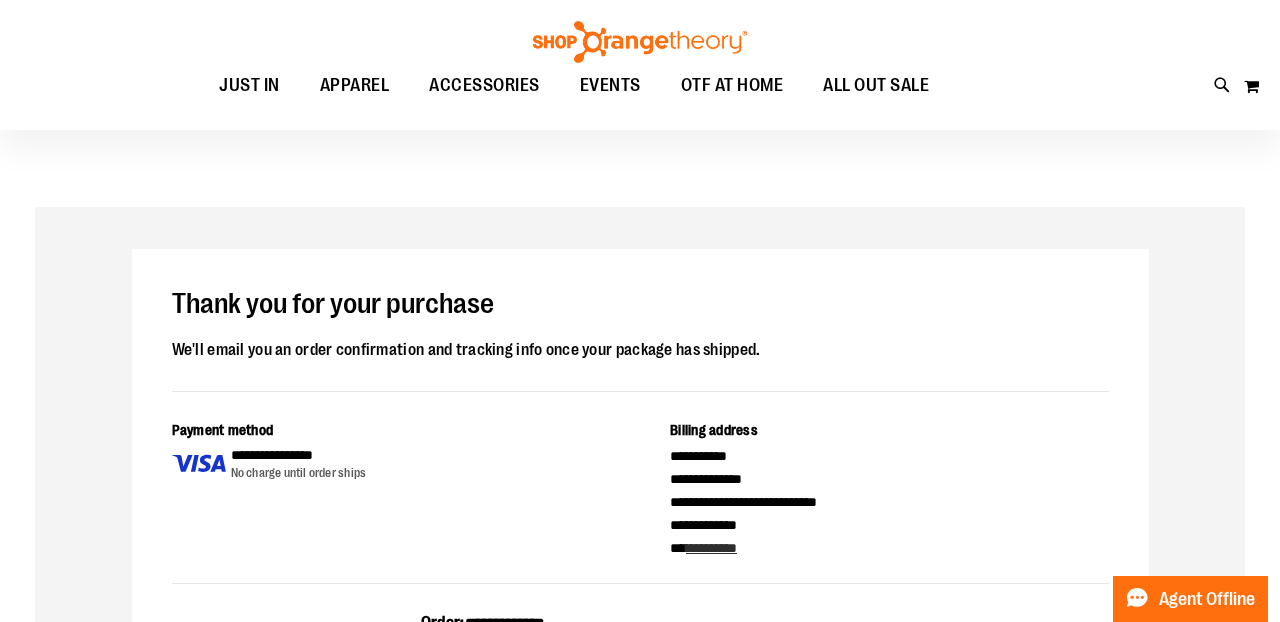 click on "Toggle Nav
Search
Popular Suggestions
Advanced Search" at bounding box center (640, 65) 